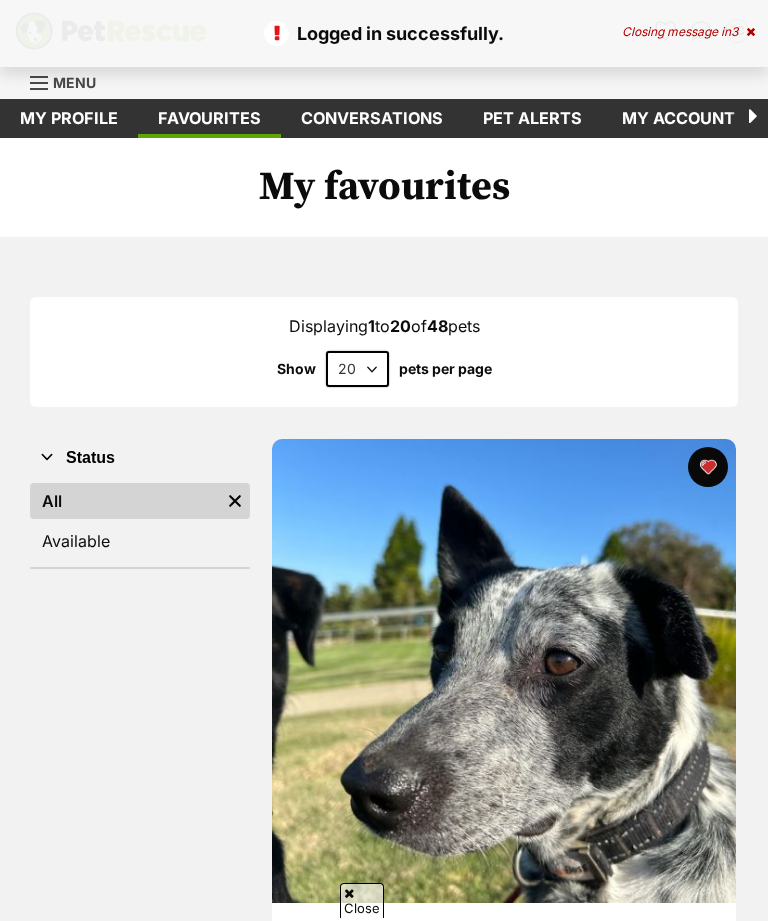 scroll, scrollTop: 267, scrollLeft: 0, axis: vertical 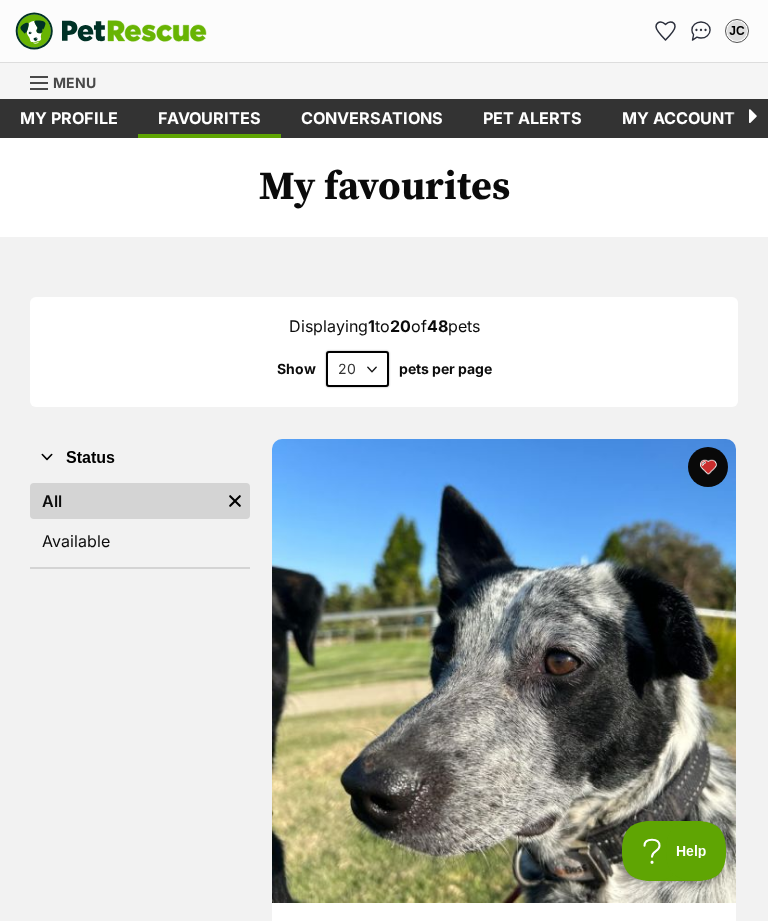 click at bounding box center (39, 83) 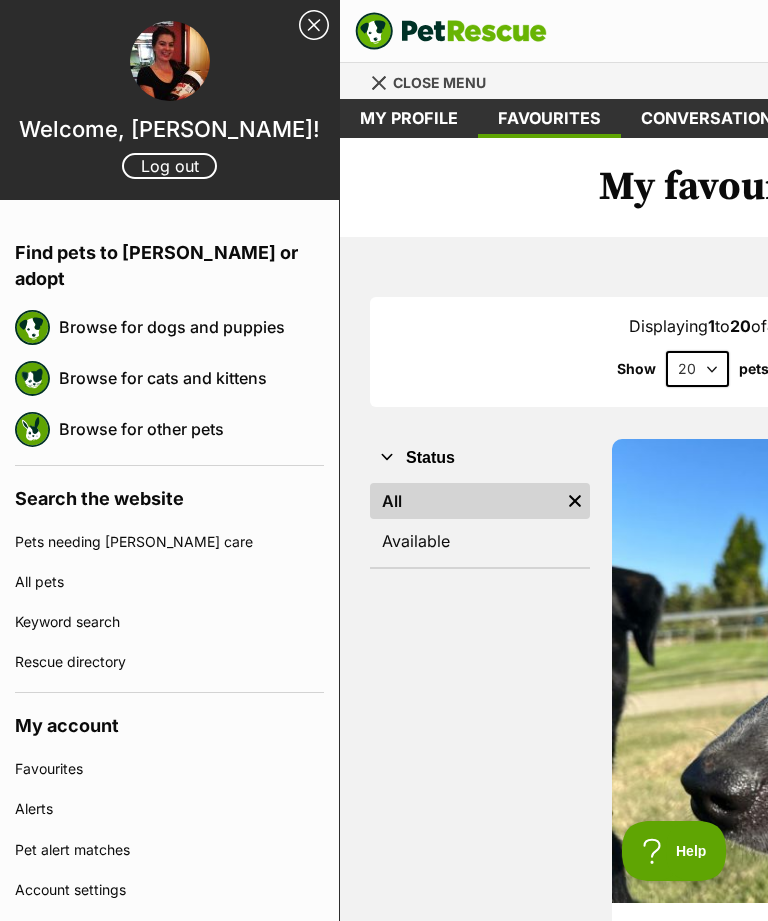 click on "Browse for dogs and puppies" at bounding box center [191, 327] 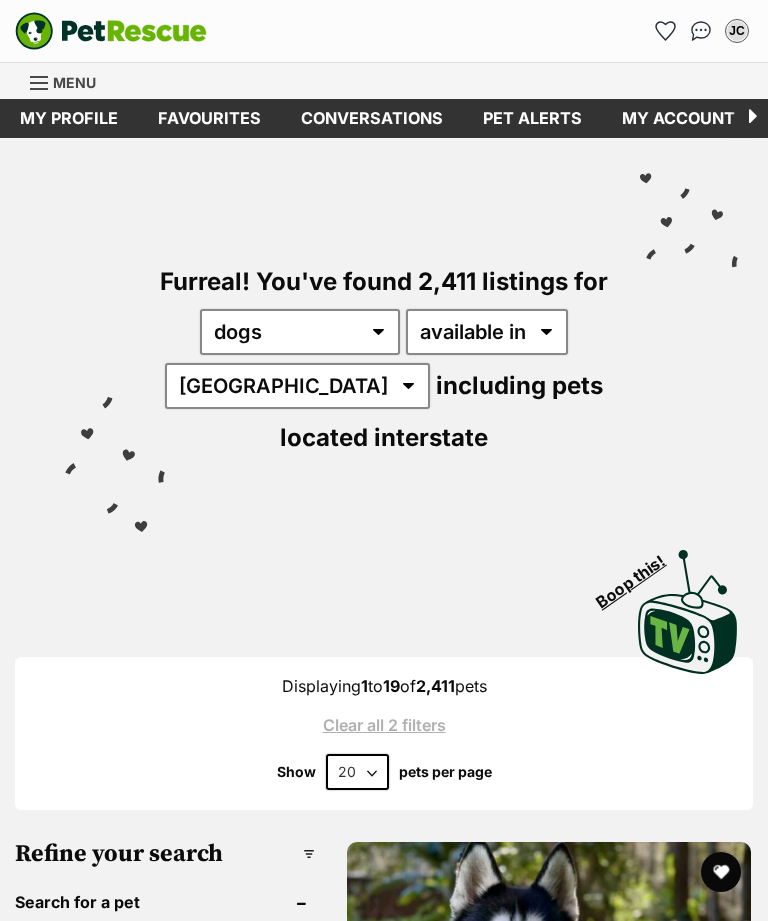 scroll, scrollTop: 0, scrollLeft: 0, axis: both 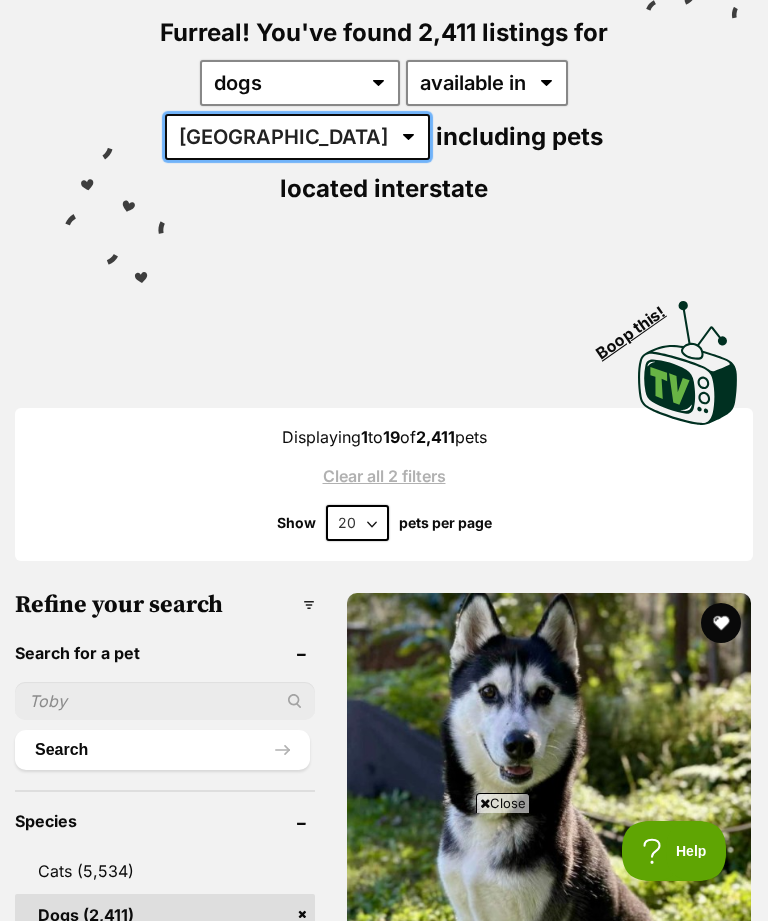 click on "Australia
ACT
NSW
NT
QLD
SA
TAS
VIC
WA" at bounding box center (297, 137) 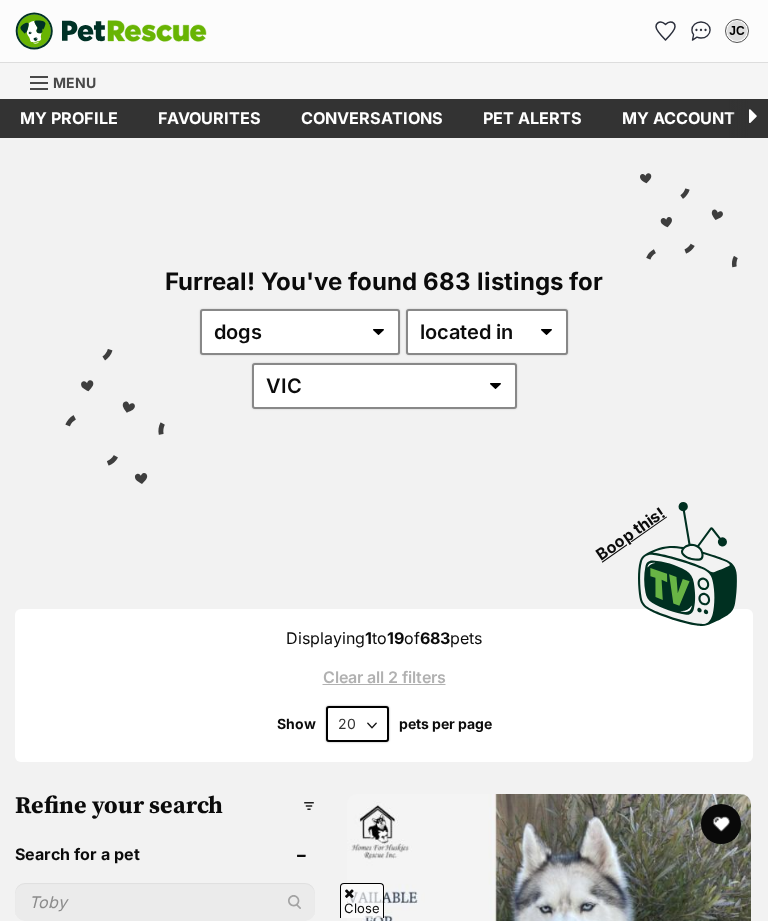 scroll, scrollTop: 477, scrollLeft: 0, axis: vertical 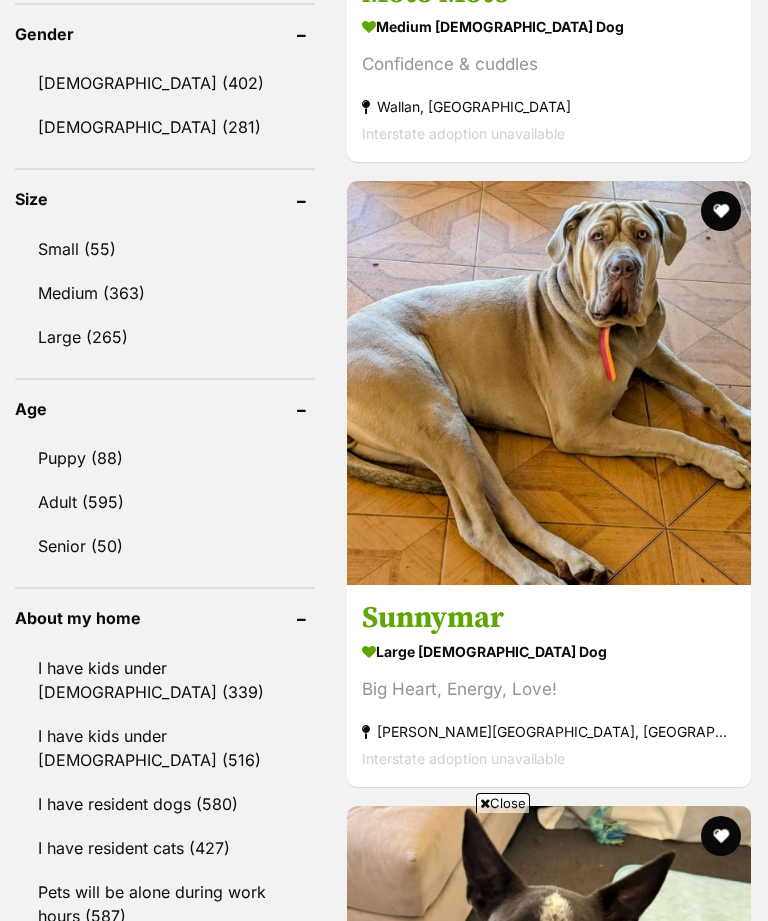 click on "Medium (363)" at bounding box center (165, 293) 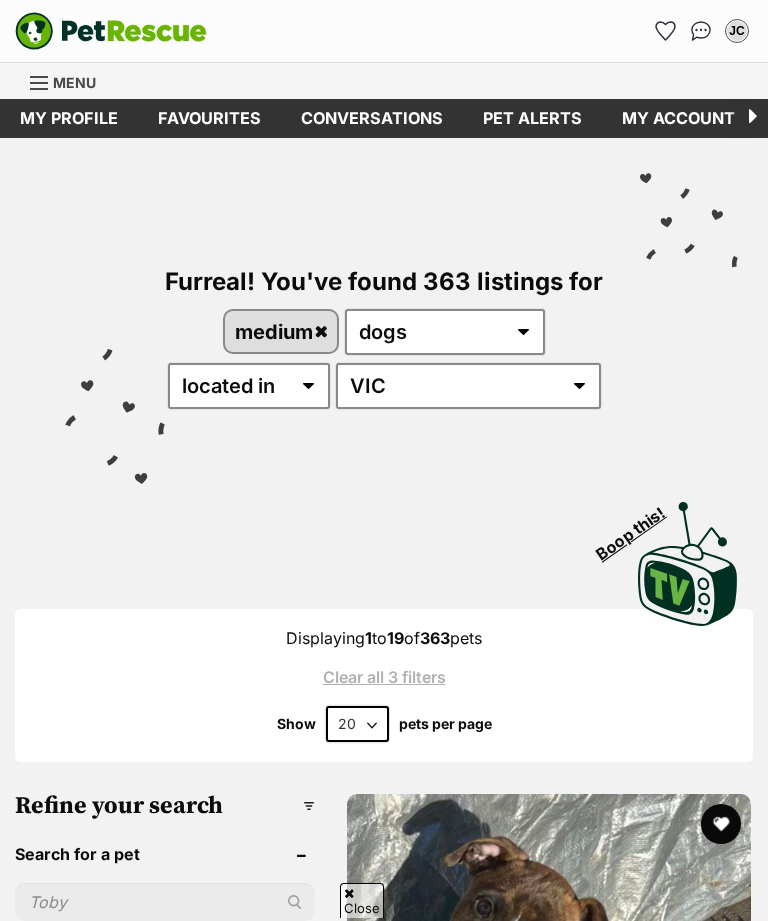 scroll, scrollTop: 1157, scrollLeft: 0, axis: vertical 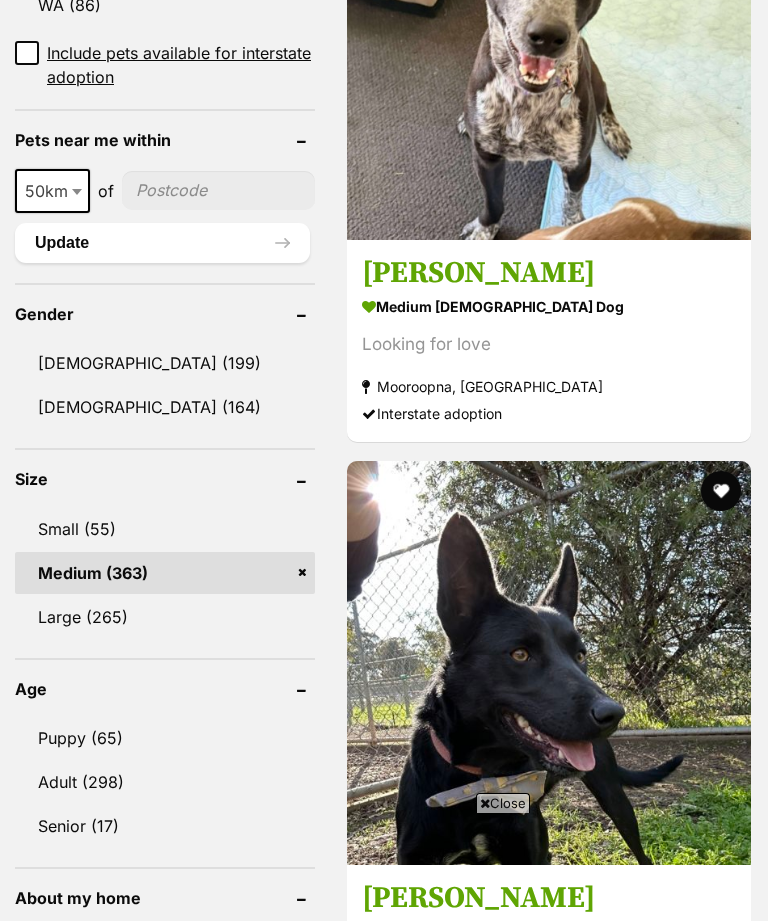 click on "Large (265)" at bounding box center [165, 617] 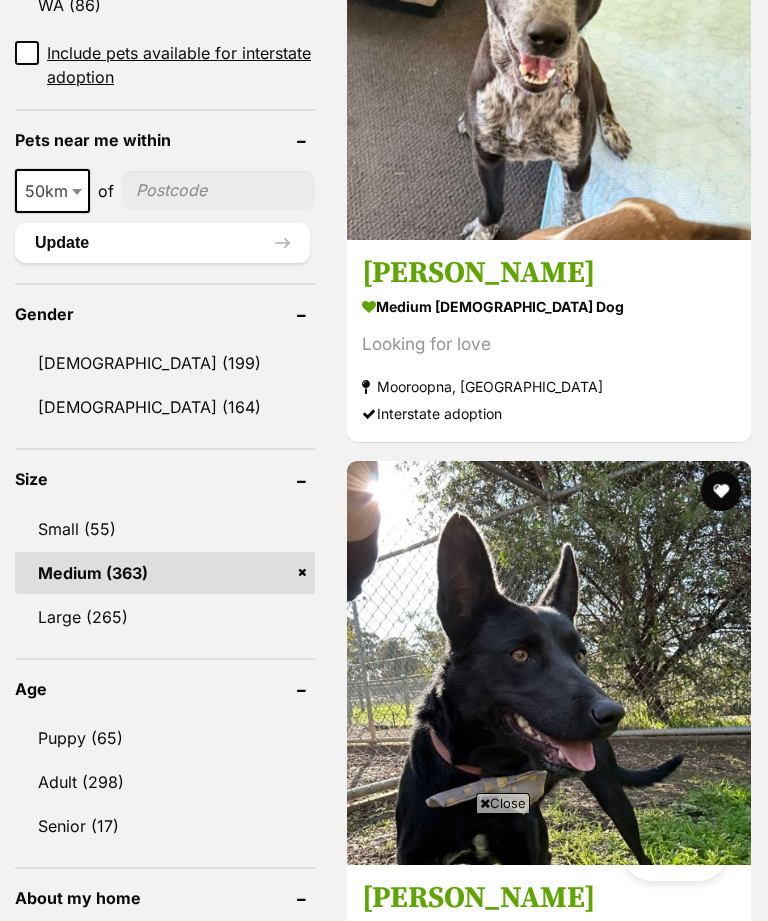 scroll, scrollTop: 1648, scrollLeft: 0, axis: vertical 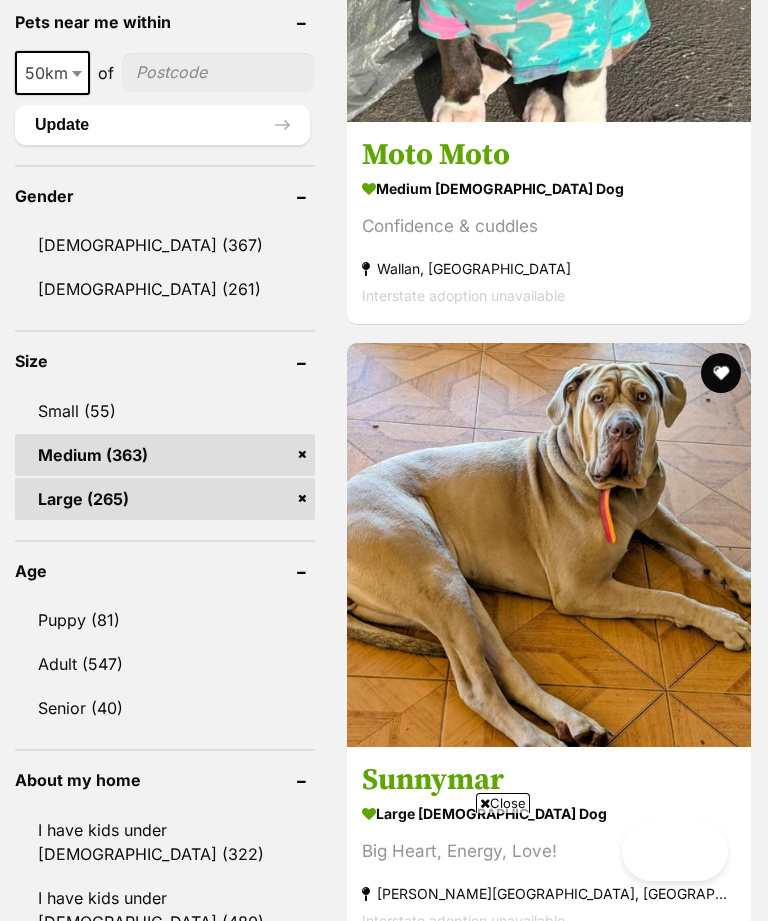 click on "Adult (547)" at bounding box center (165, 664) 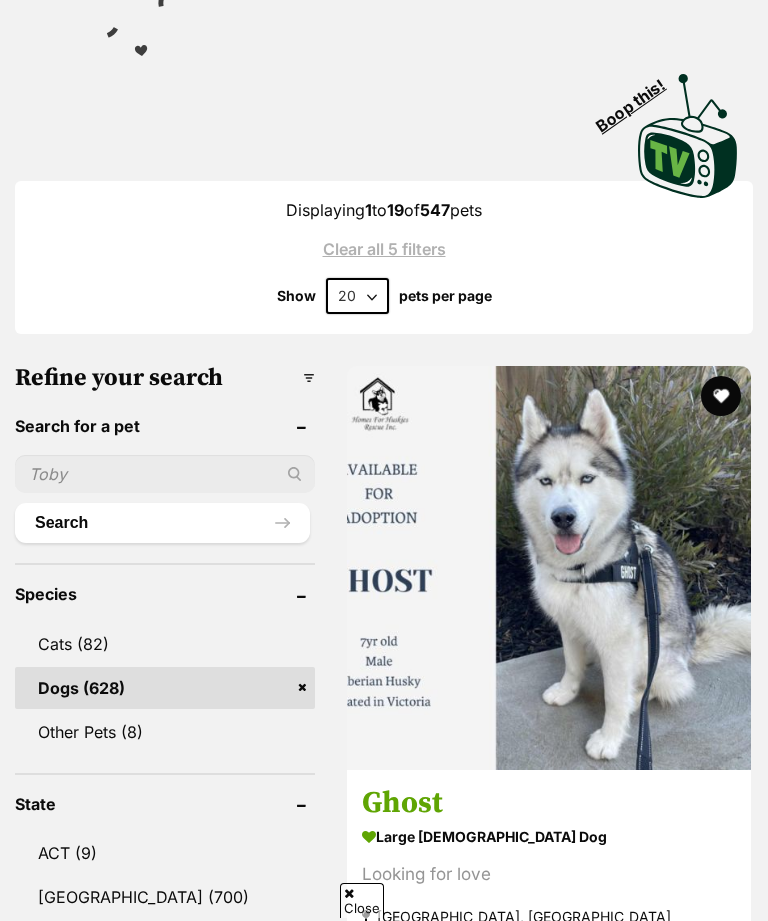 scroll, scrollTop: 482, scrollLeft: 0, axis: vertical 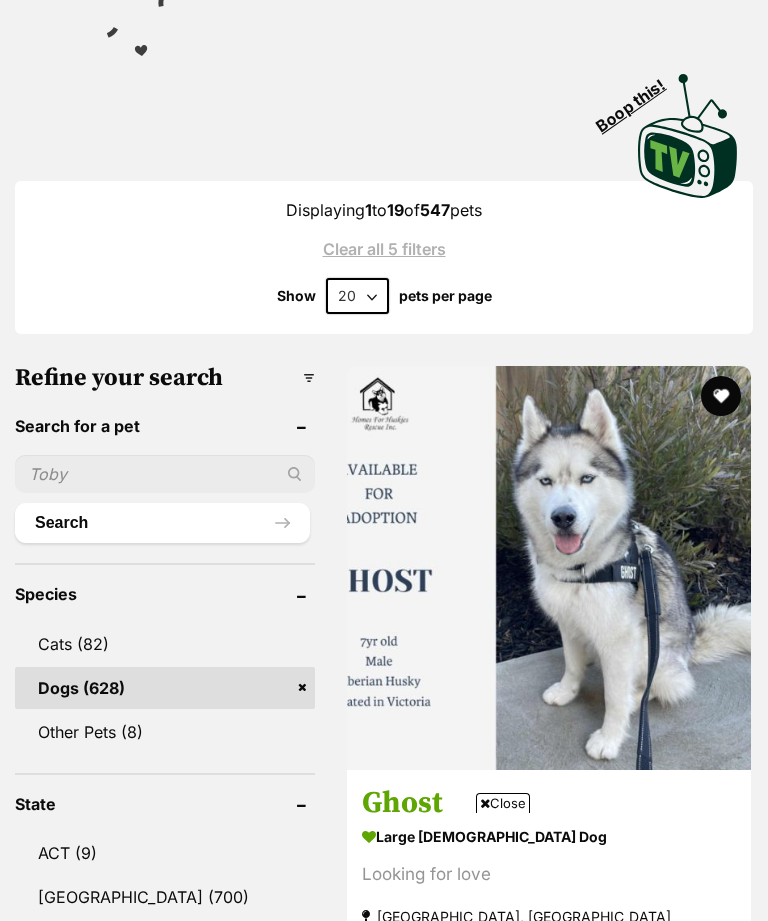 select on "60" 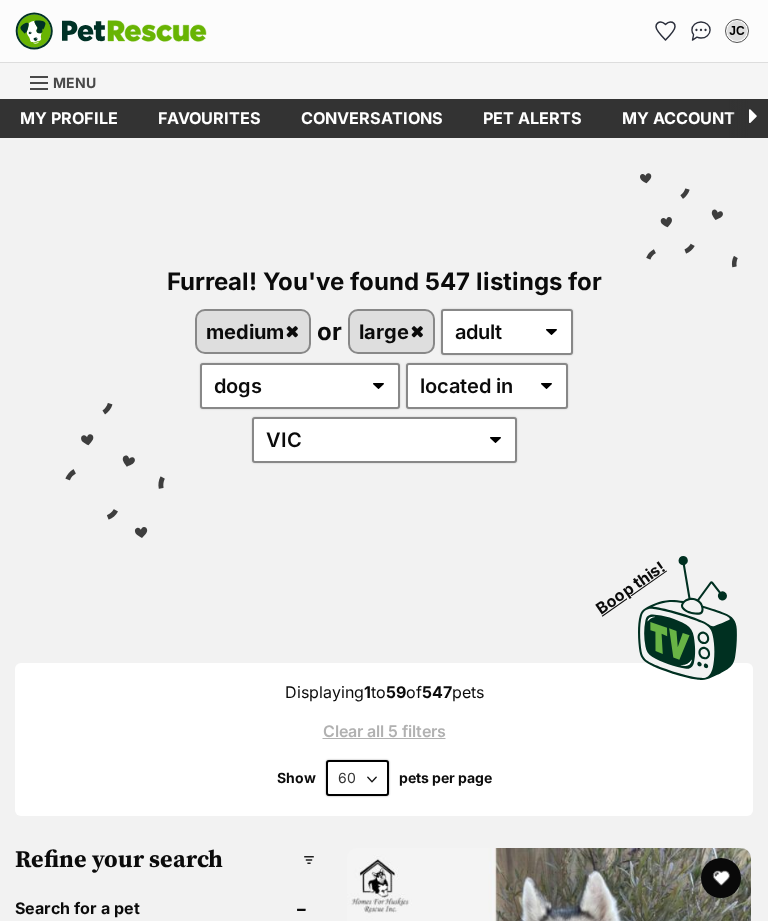 scroll, scrollTop: 0, scrollLeft: 0, axis: both 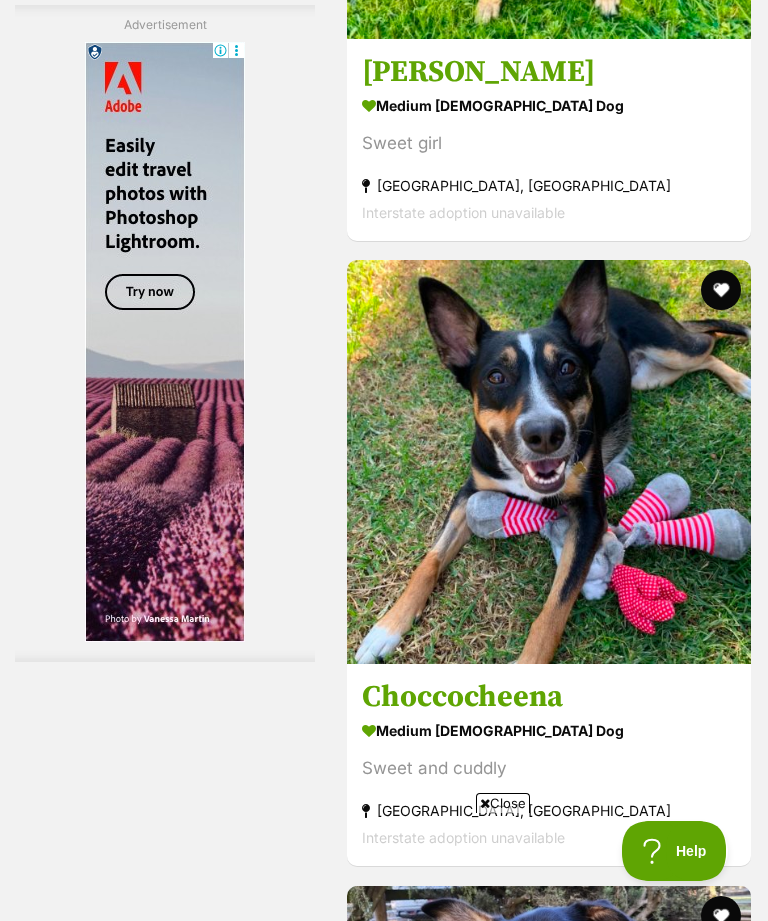 click at bounding box center (549, -788) 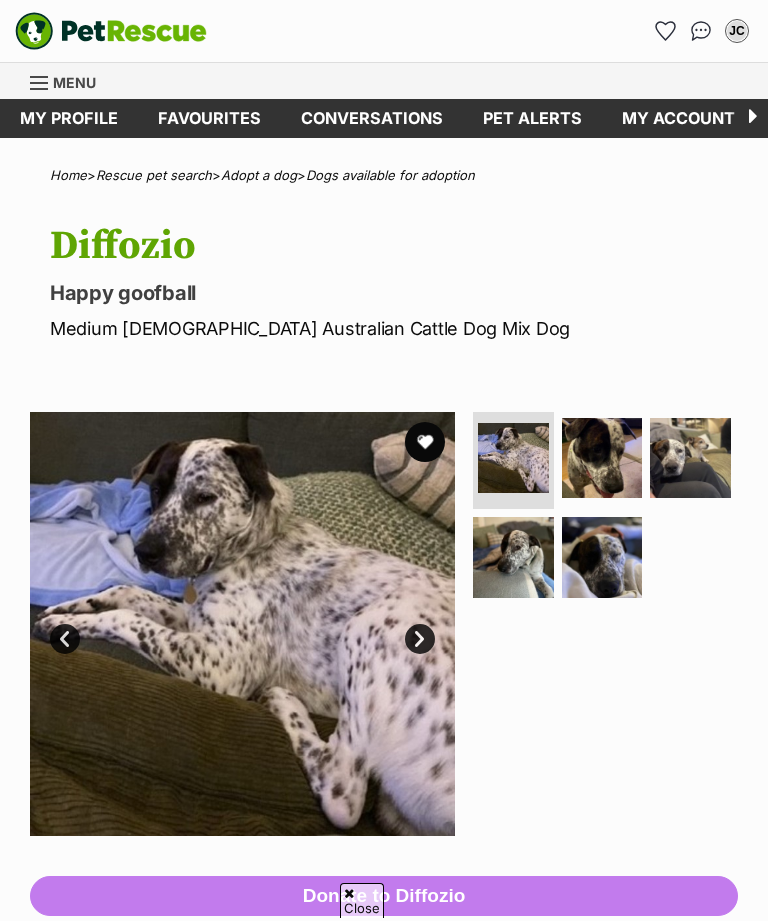 click at bounding box center (513, 557) 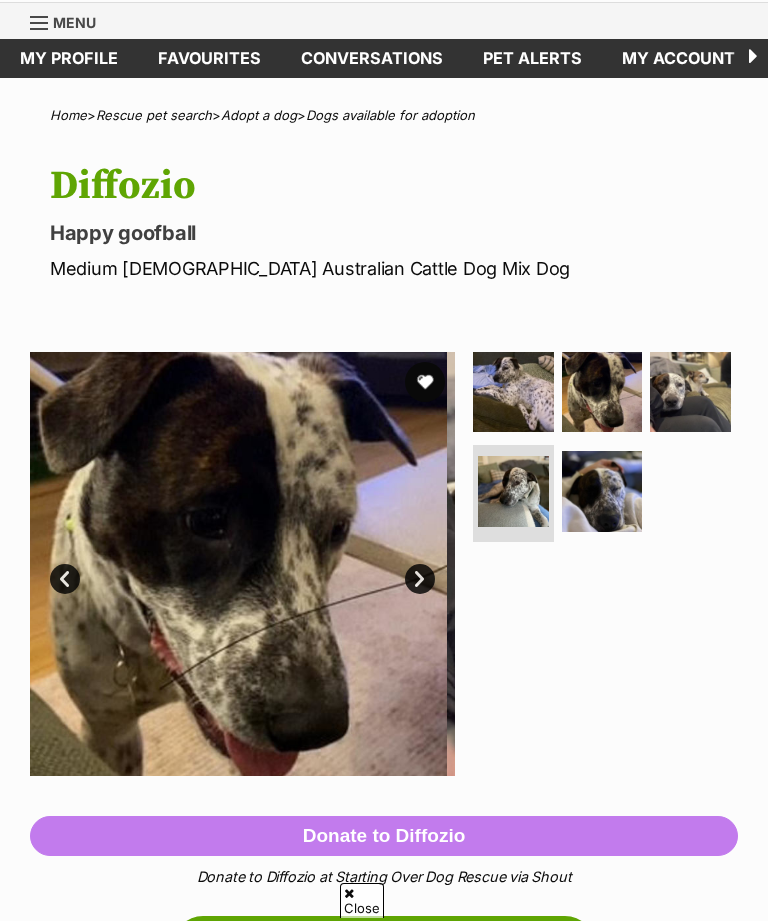 scroll, scrollTop: 60, scrollLeft: 0, axis: vertical 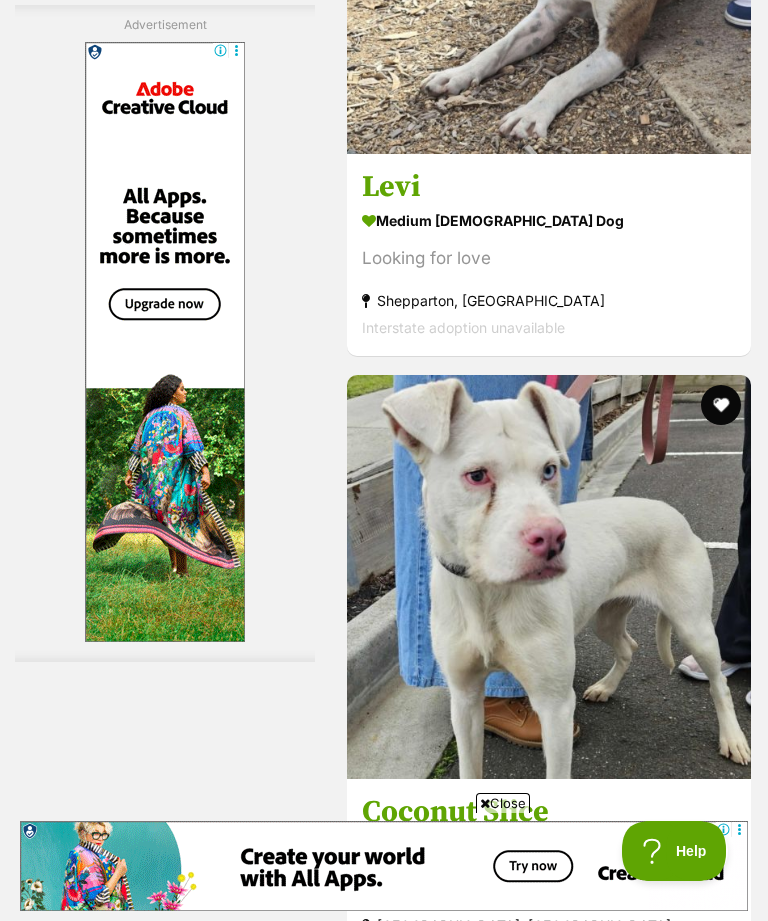 click on "Next" at bounding box center (549, 15139) 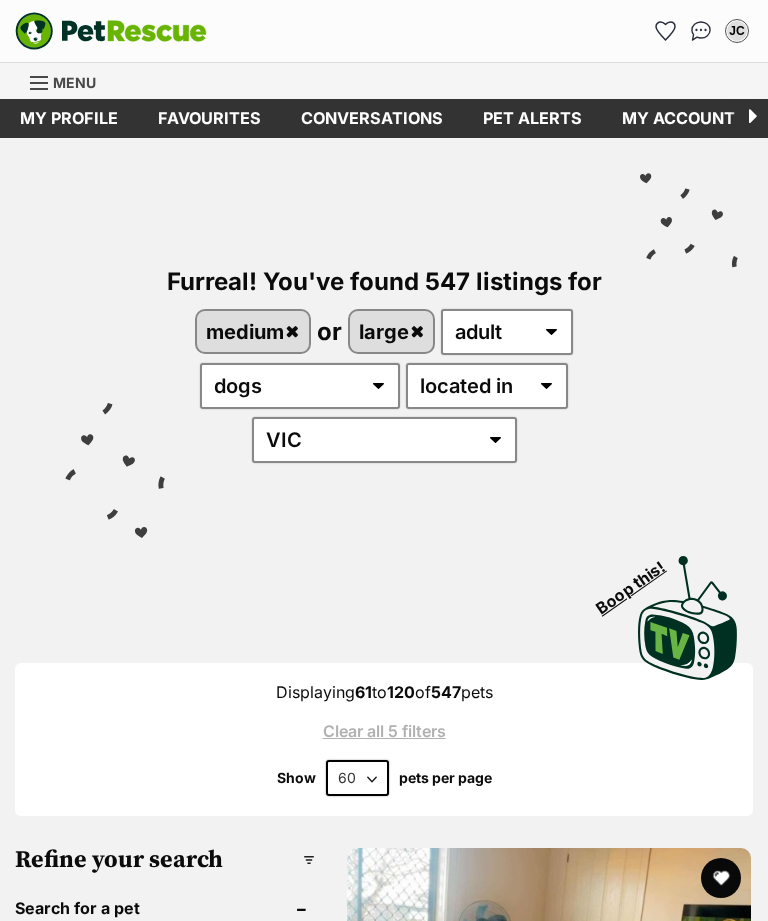 scroll, scrollTop: 0, scrollLeft: 0, axis: both 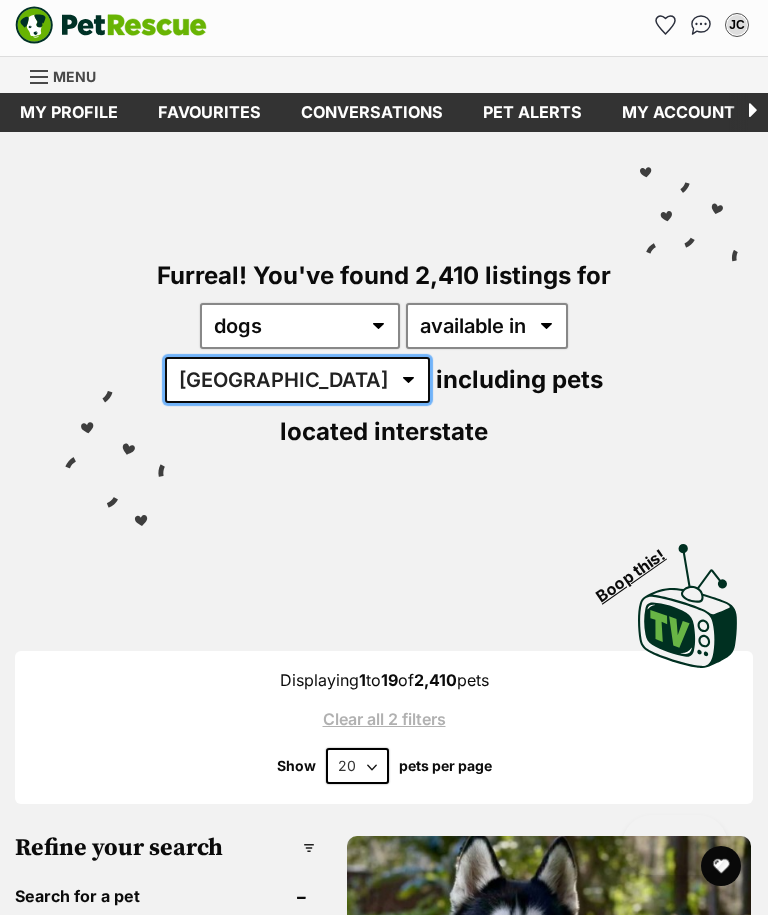 click on "Australia
ACT
NSW
NT
QLD
SA
TAS
VIC
WA" at bounding box center [297, 386] 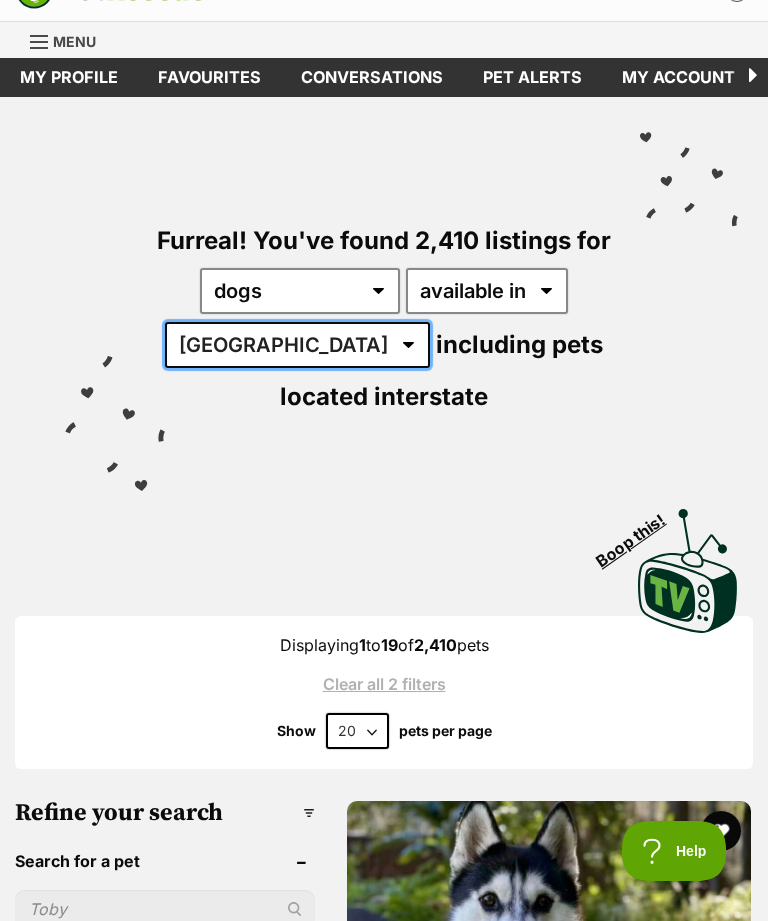 scroll, scrollTop: 0, scrollLeft: 0, axis: both 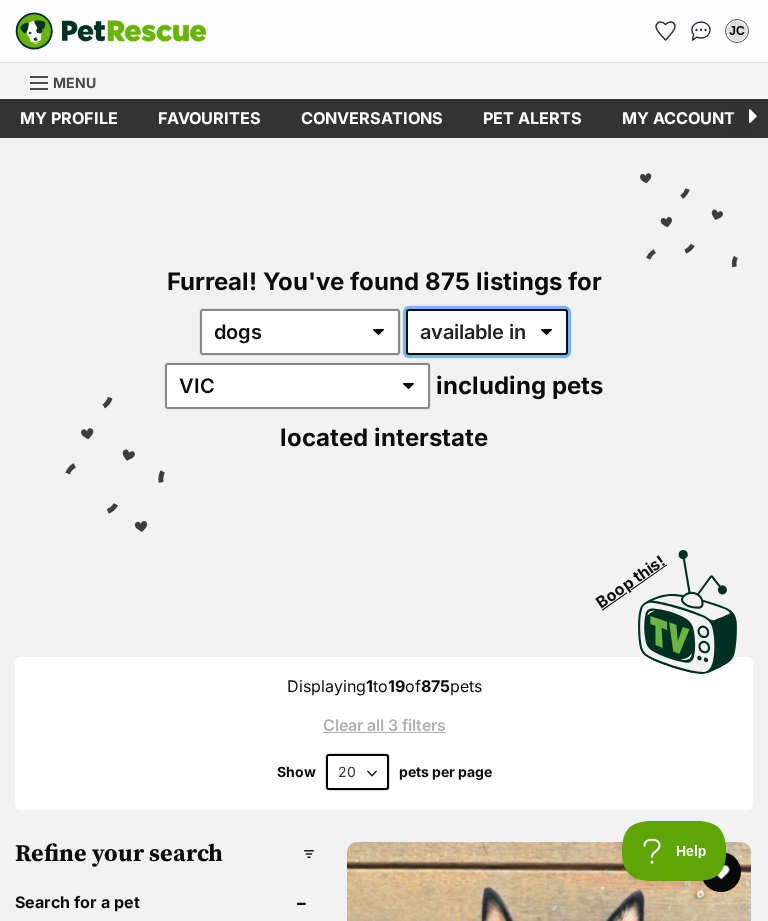 click on "available in
located in" at bounding box center [487, 332] 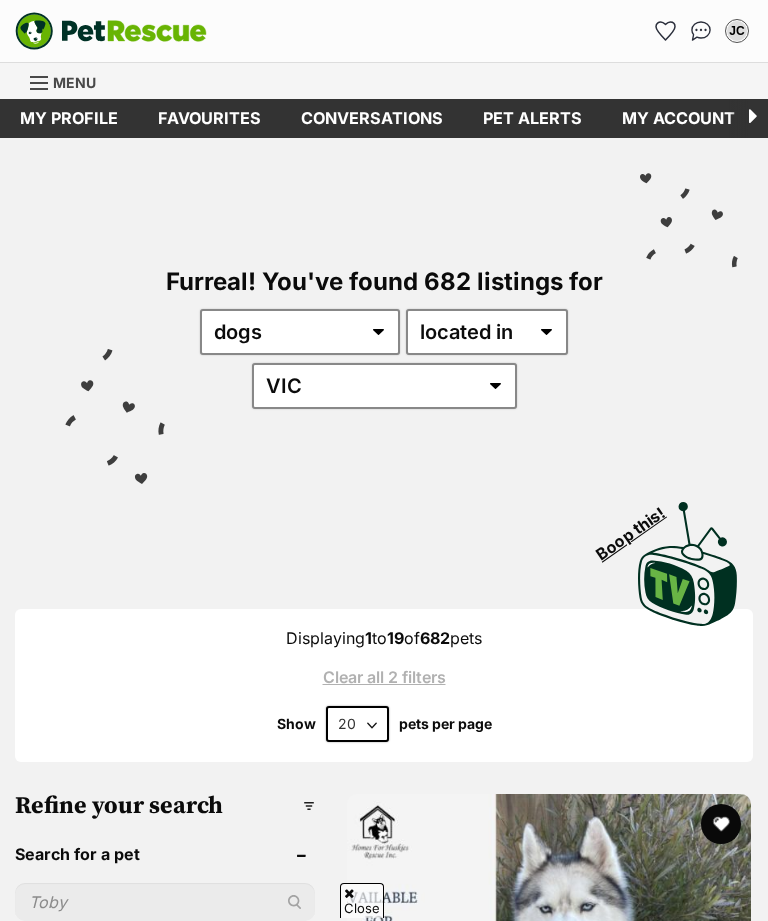 click on "20 40 60" at bounding box center (357, 724) 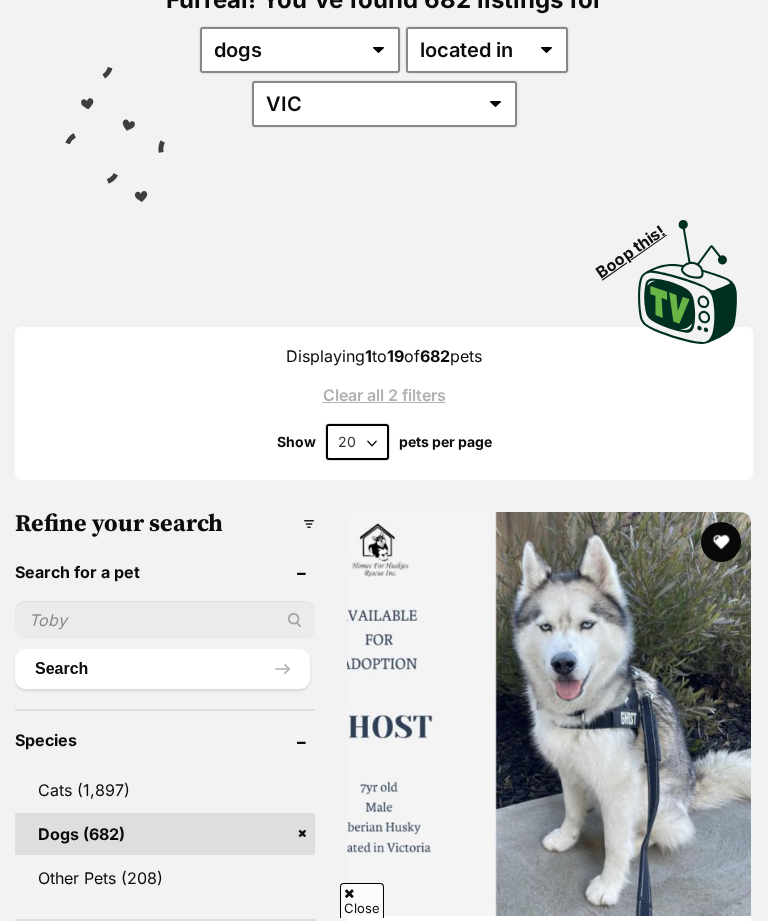 scroll, scrollTop: 282, scrollLeft: 0, axis: vertical 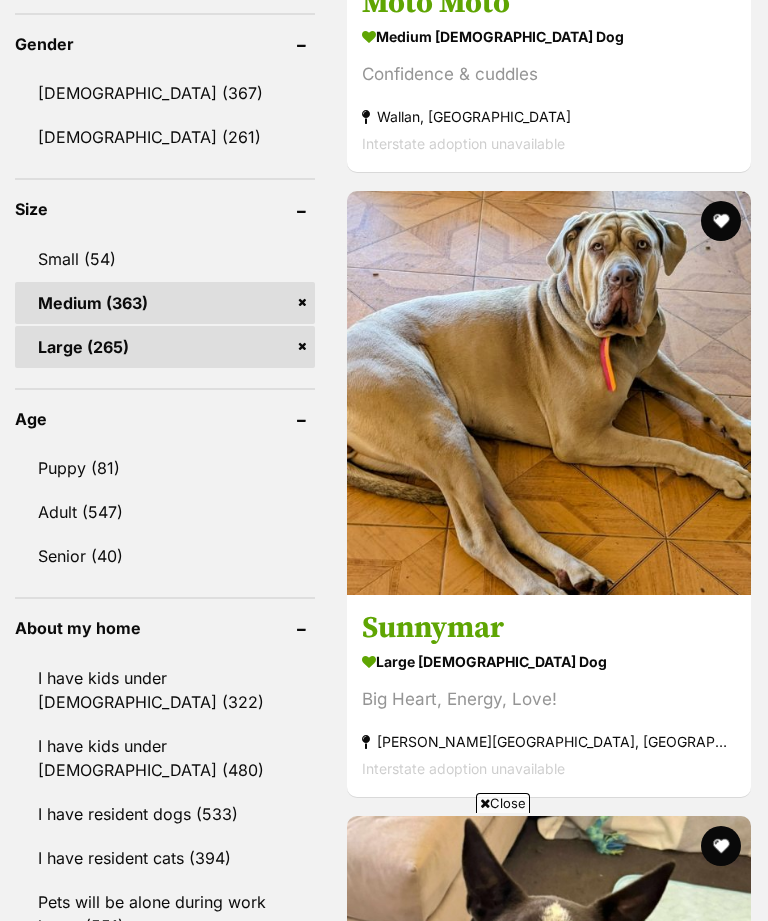 click on "Adult (547)" at bounding box center (165, 512) 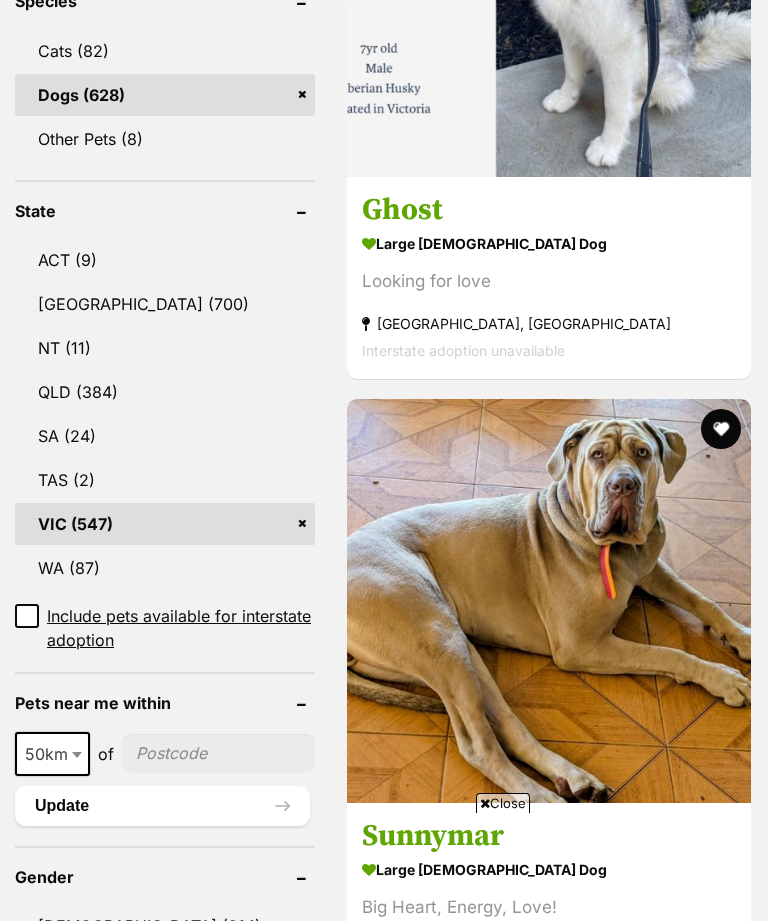 scroll, scrollTop: 2054, scrollLeft: 0, axis: vertical 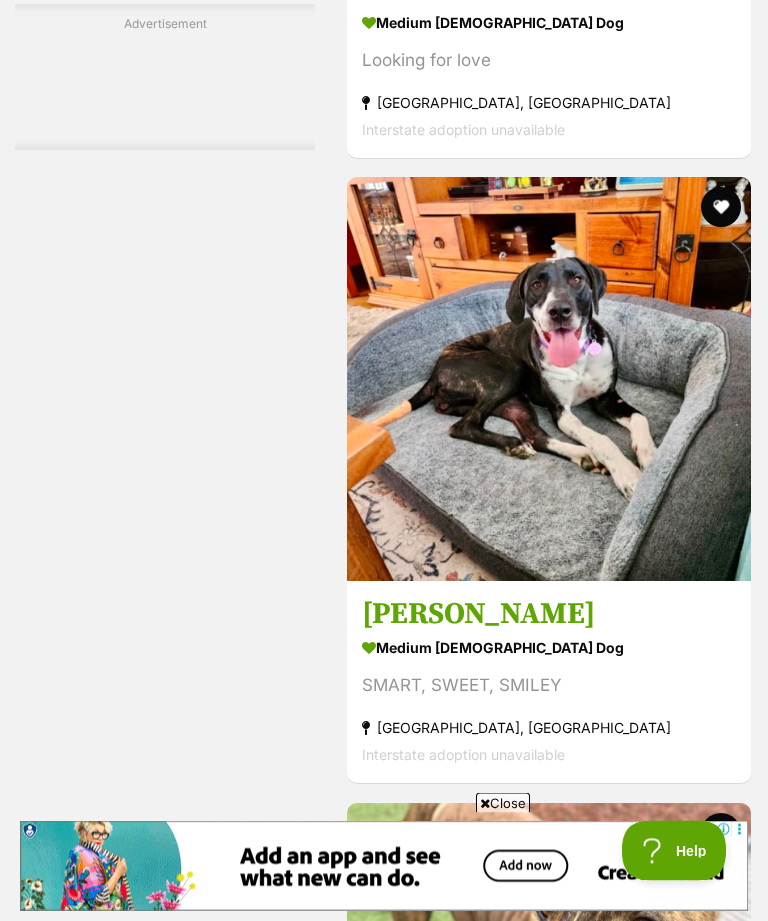 click at bounding box center (549, -1496) 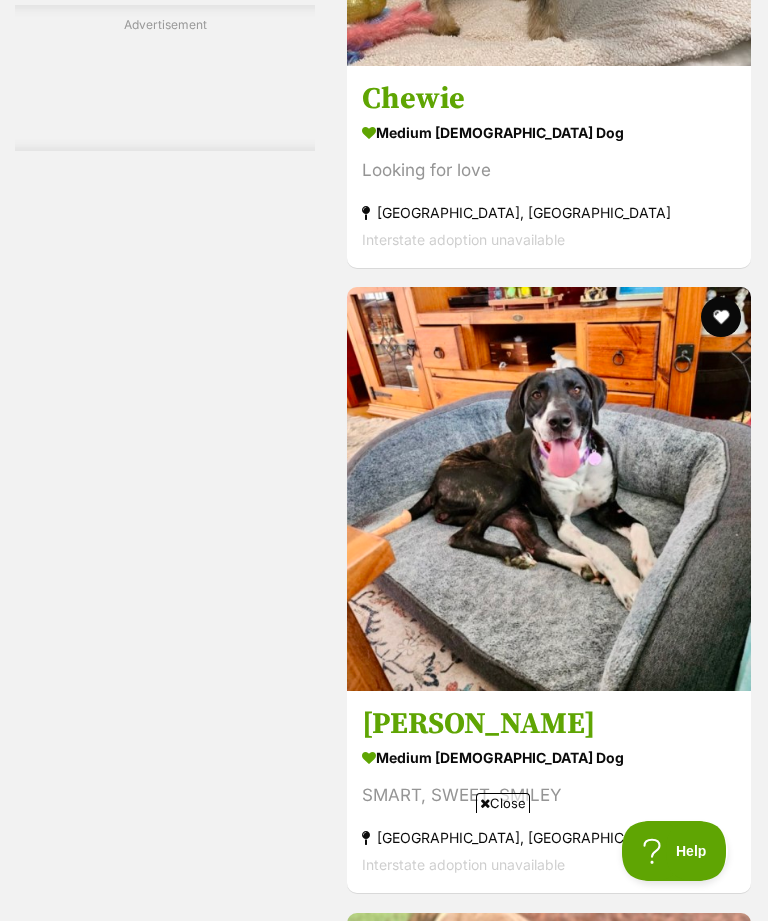 scroll, scrollTop: 0, scrollLeft: 0, axis: both 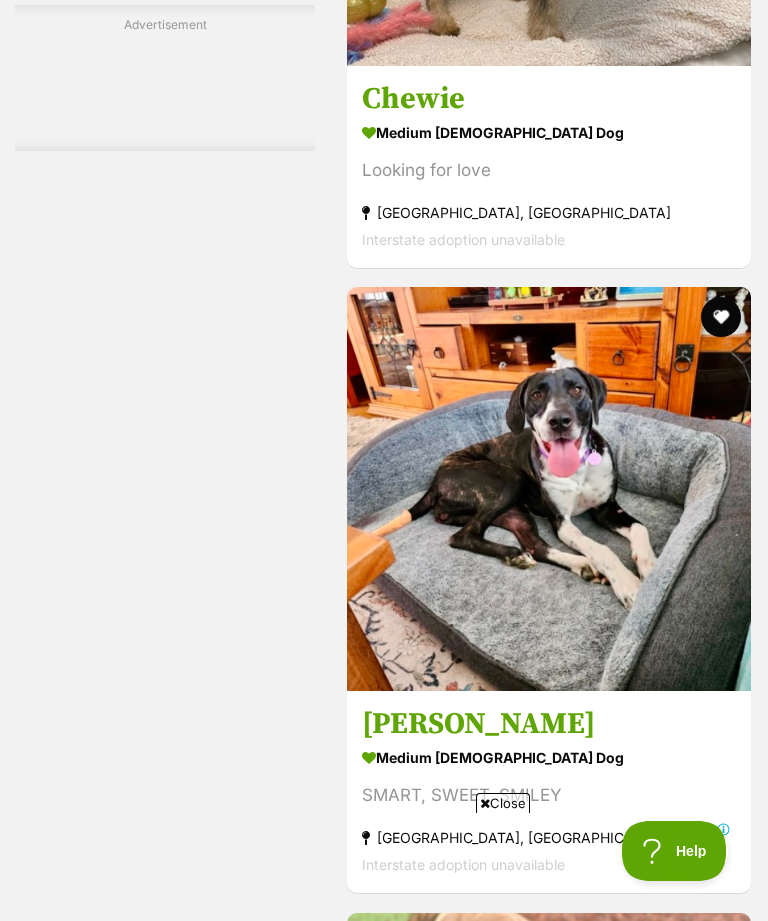 click at bounding box center [721, -1559] 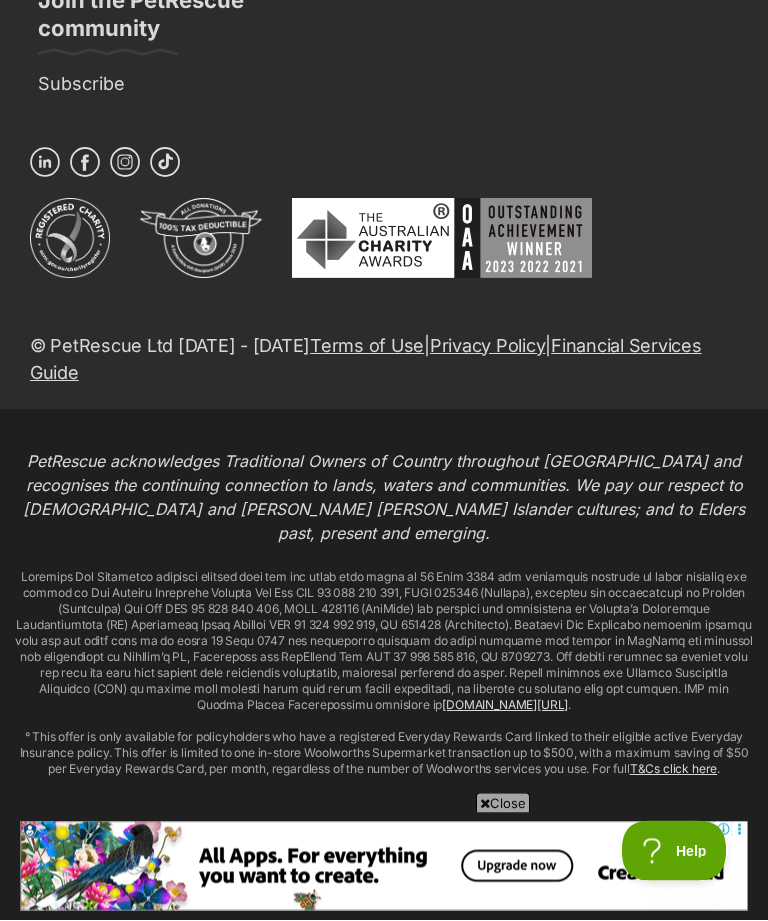 scroll, scrollTop: 45077, scrollLeft: 0, axis: vertical 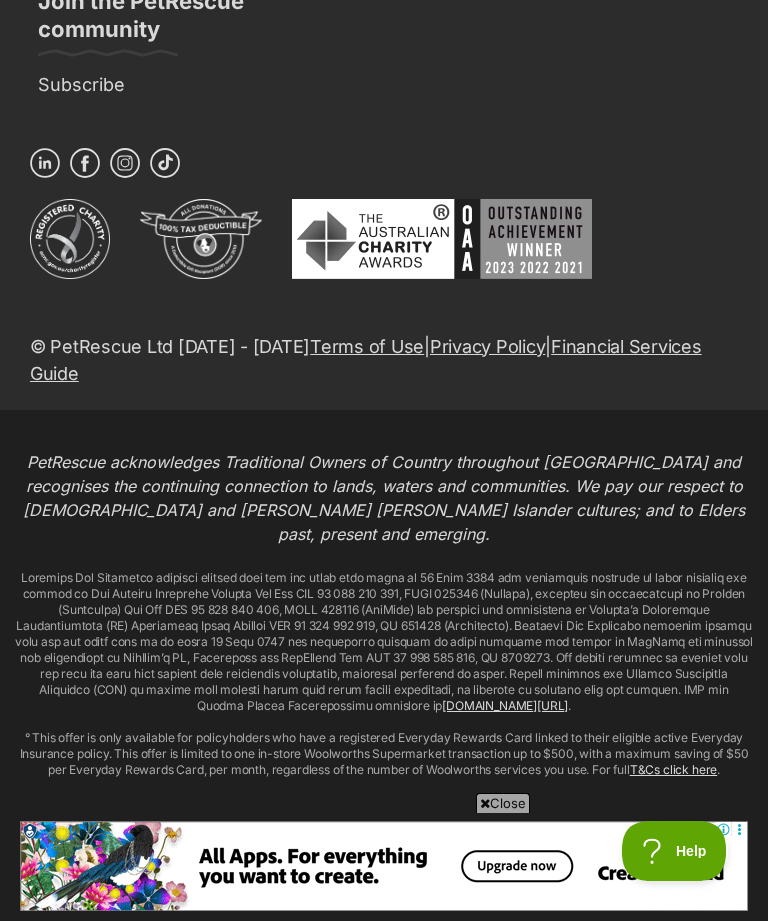click on "Next" at bounding box center (549, -1304) 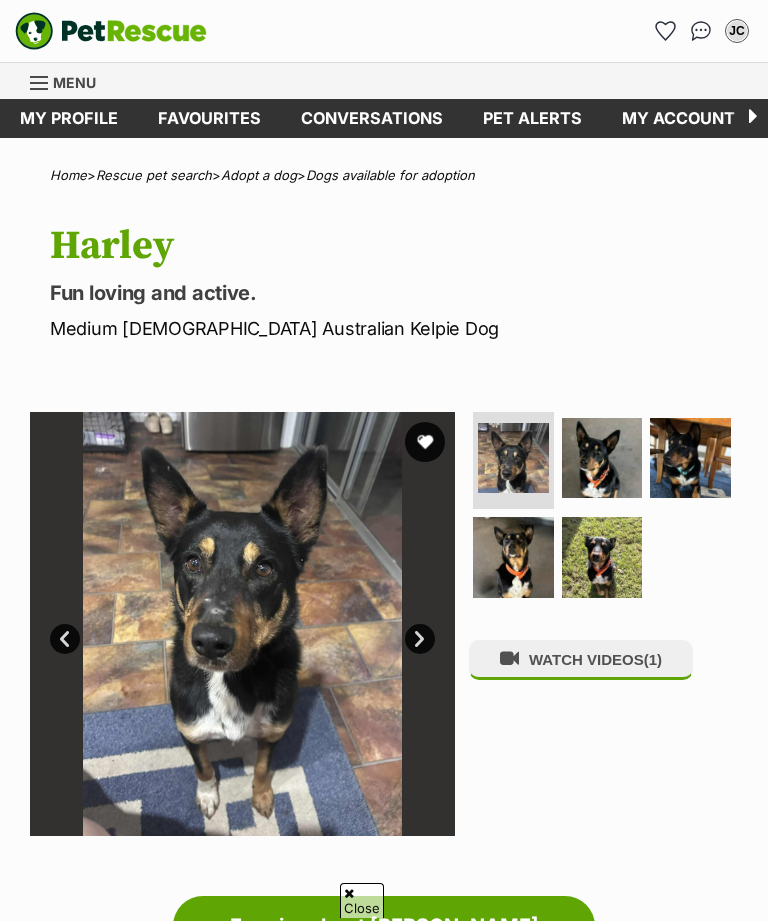 scroll, scrollTop: 106, scrollLeft: 0, axis: vertical 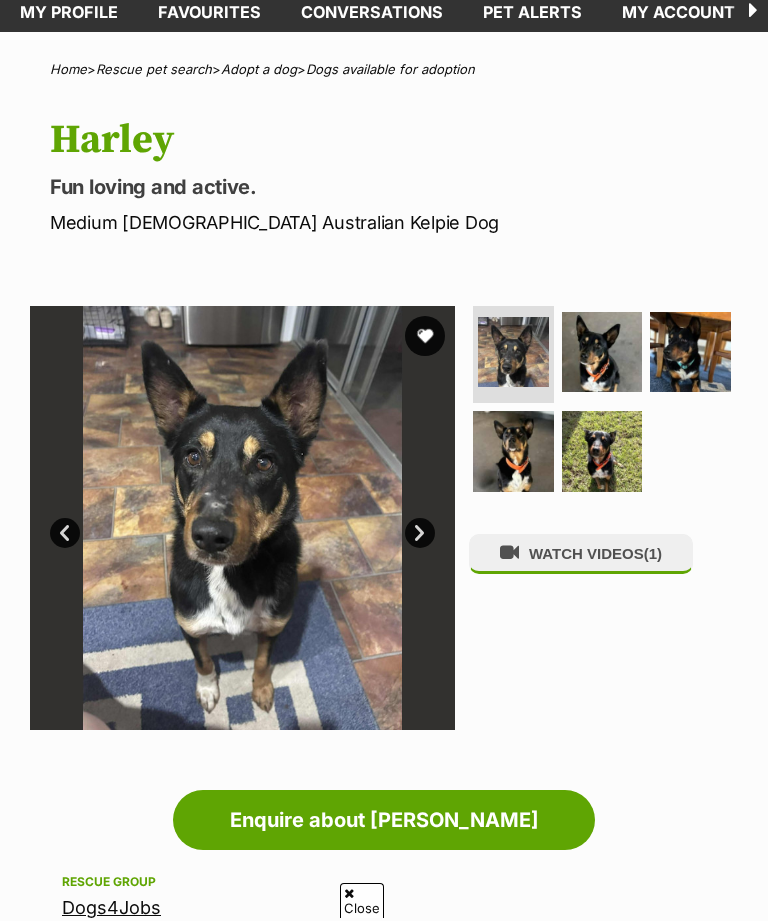 click at bounding box center [602, 352] 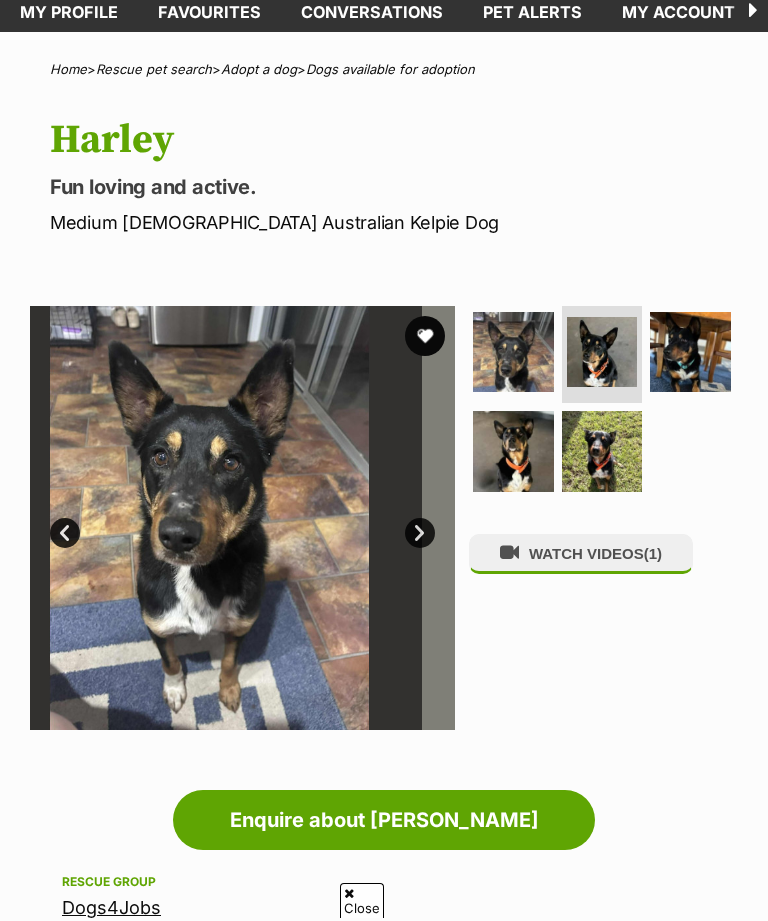 scroll, scrollTop: 0, scrollLeft: 0, axis: both 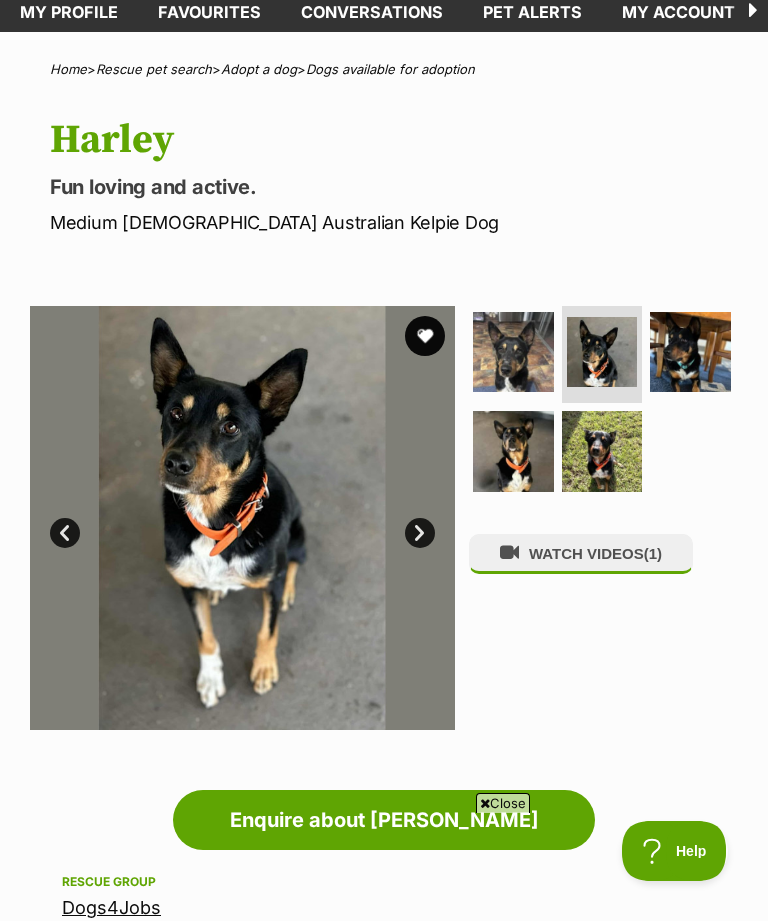 click at bounding box center (690, 352) 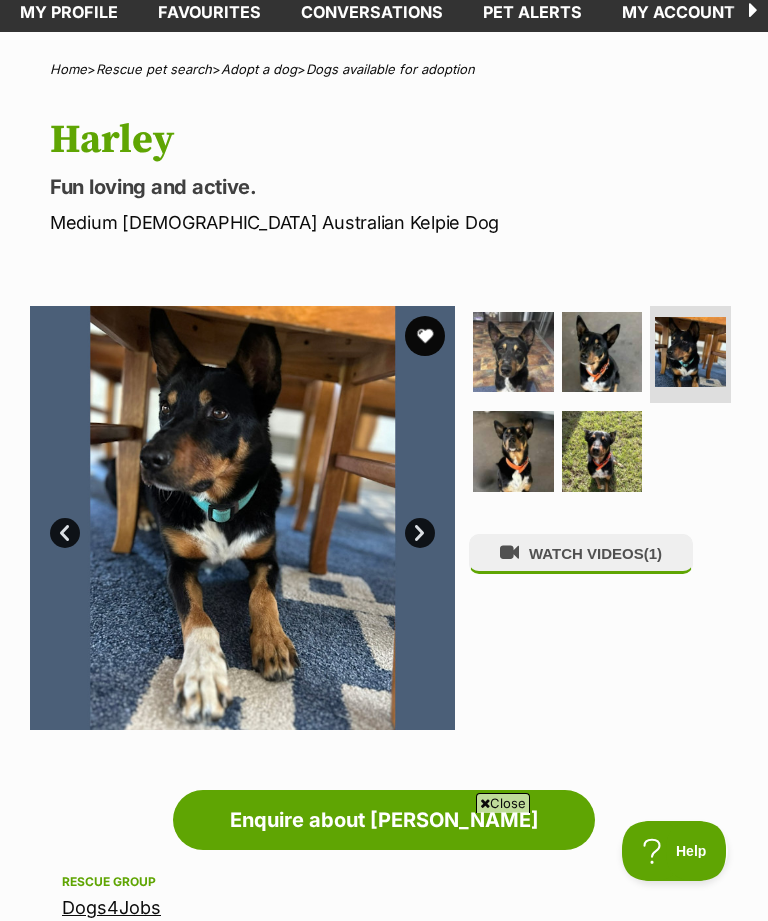 click at bounding box center [602, 451] 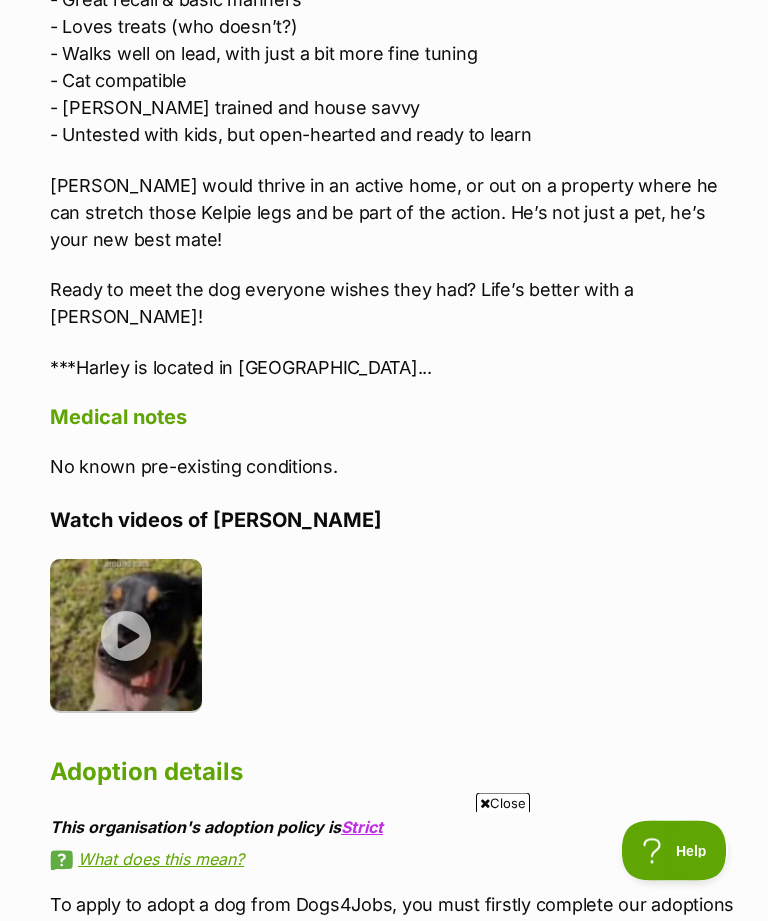 scroll, scrollTop: 2469, scrollLeft: 0, axis: vertical 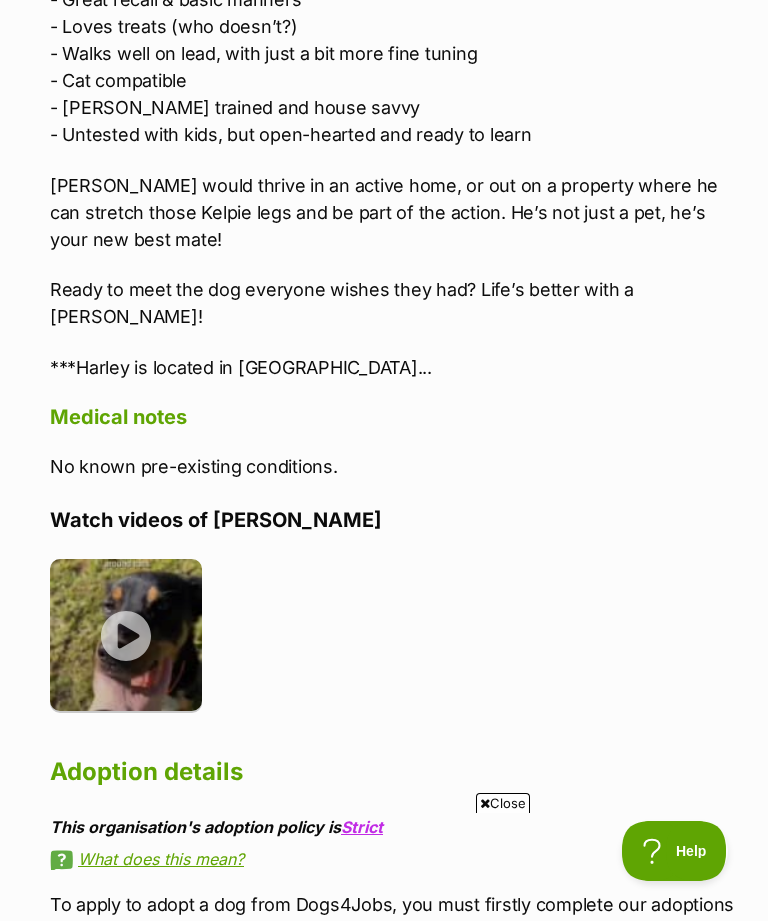 click at bounding box center (126, 635) 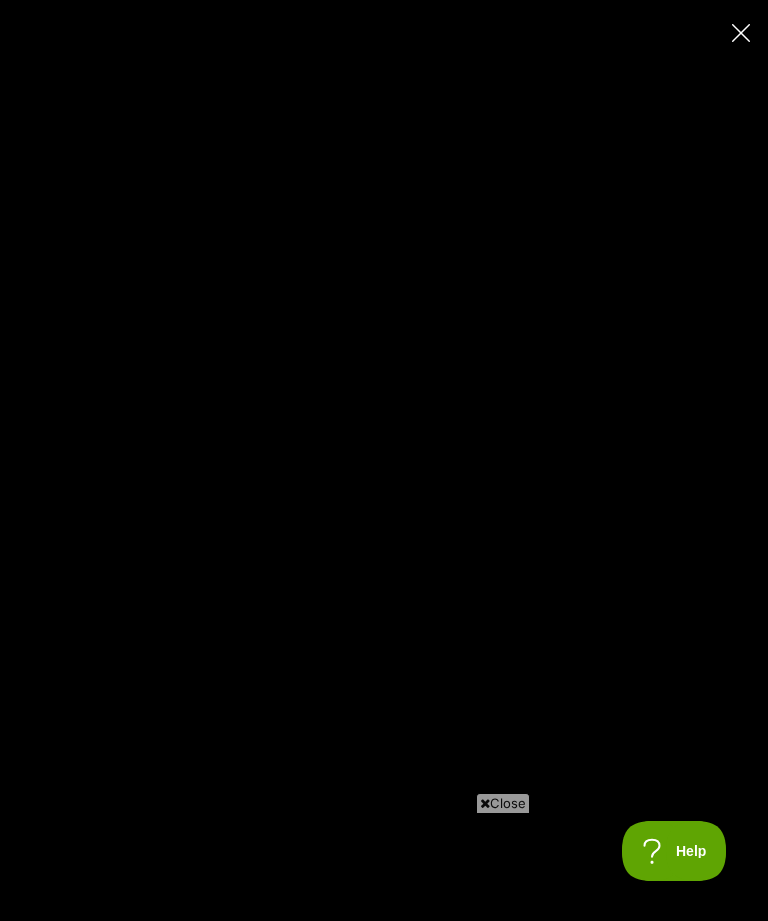 click 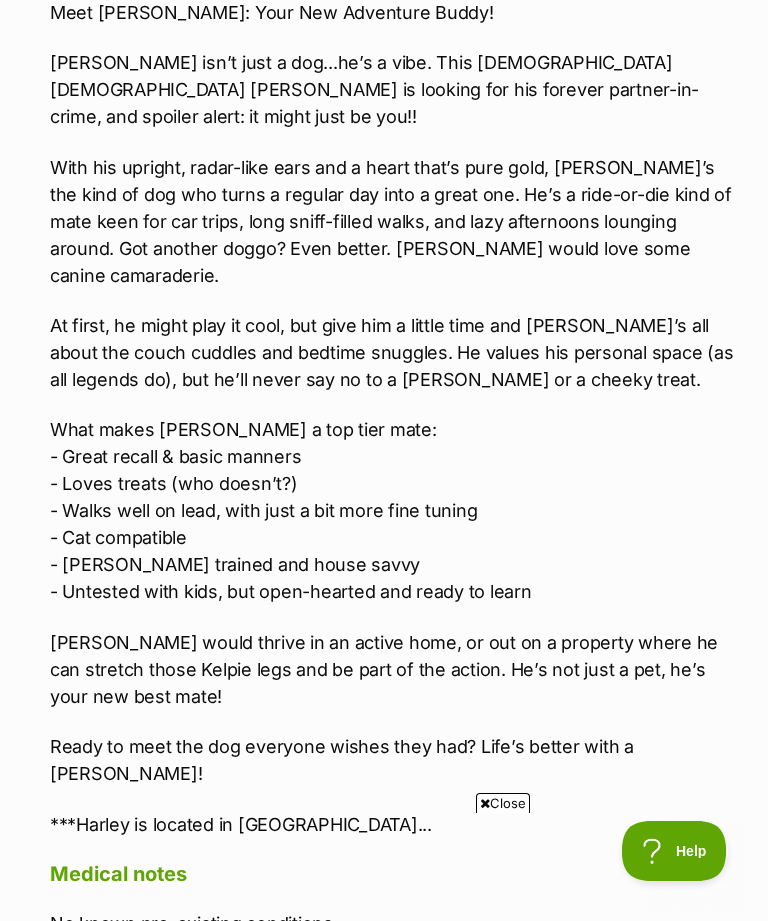 scroll, scrollTop: 0, scrollLeft: 0, axis: both 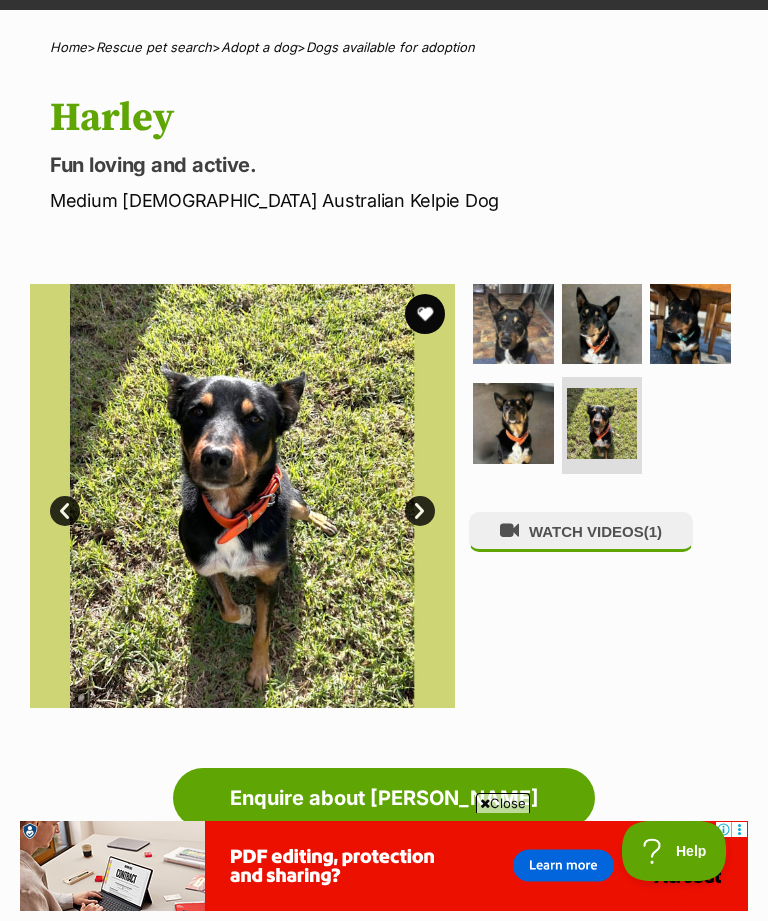click at bounding box center [425, 314] 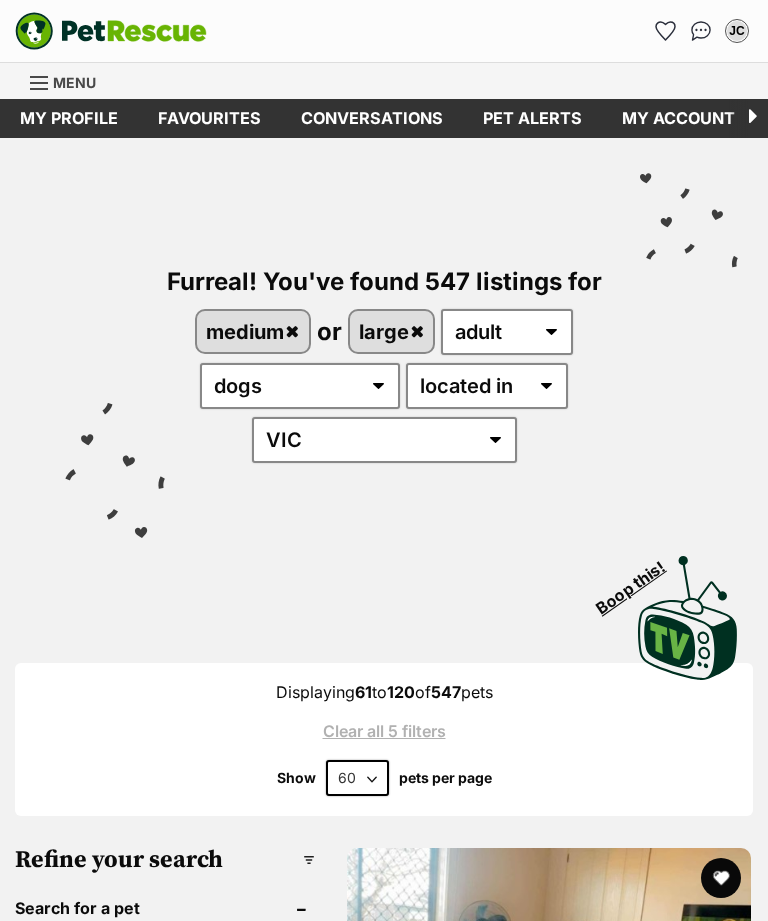 scroll, scrollTop: 0, scrollLeft: 0, axis: both 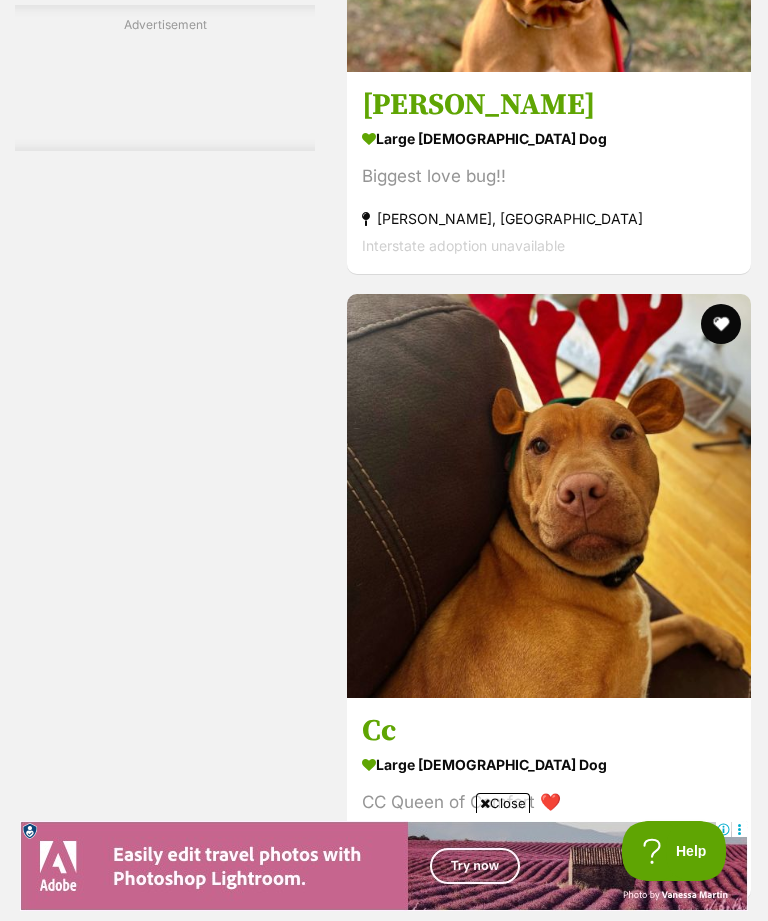 click at bounding box center (549, -755) 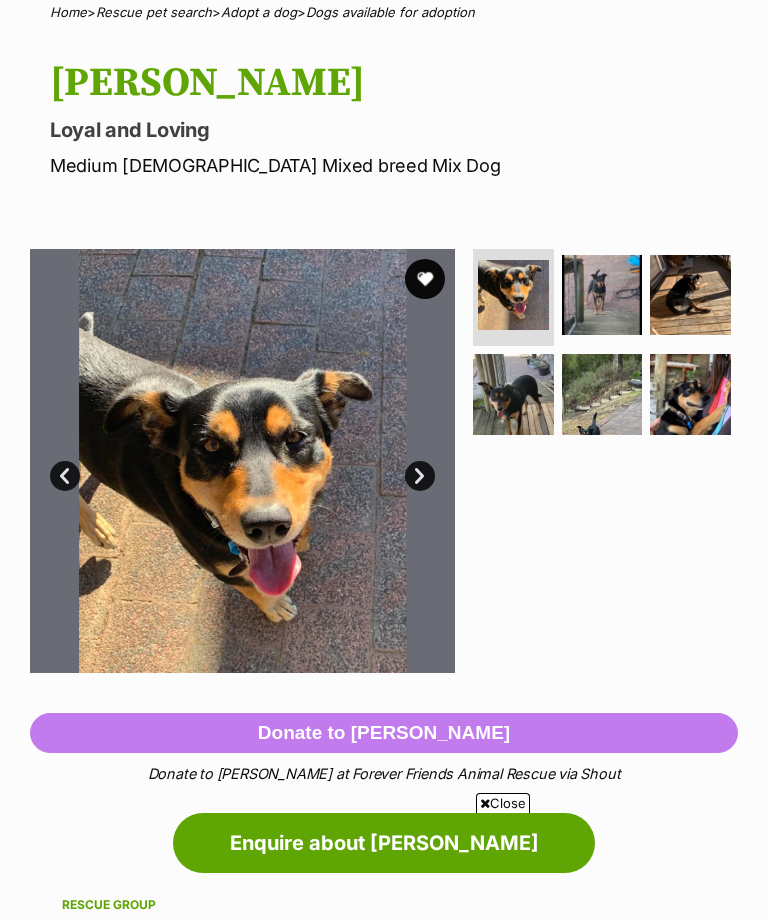 scroll, scrollTop: 163, scrollLeft: 0, axis: vertical 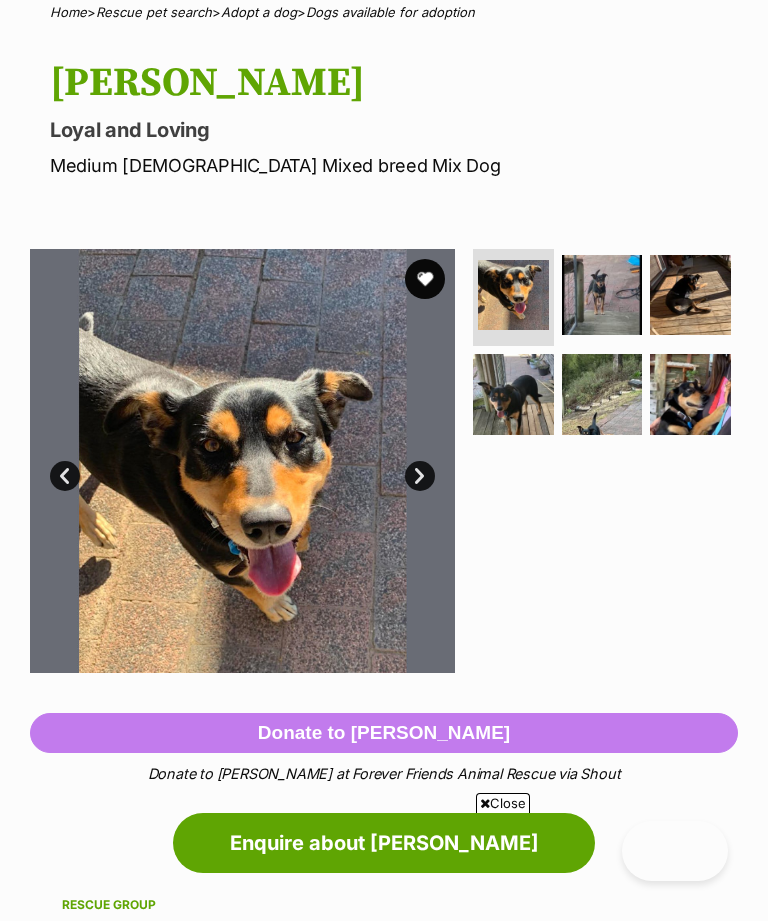 click at bounding box center (602, 295) 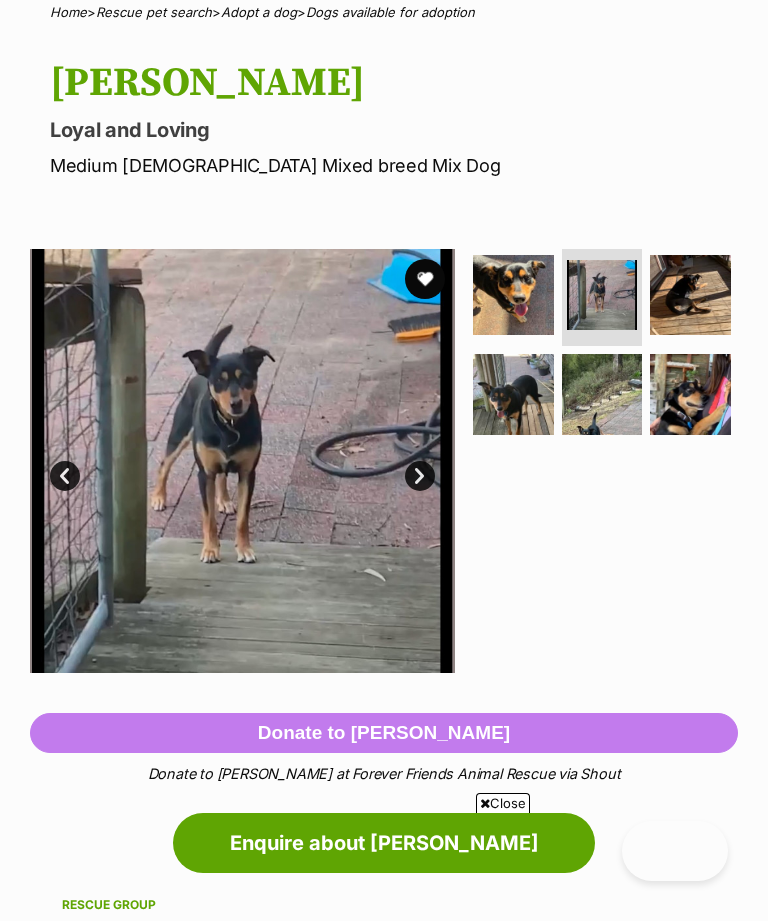 click at bounding box center (690, 295) 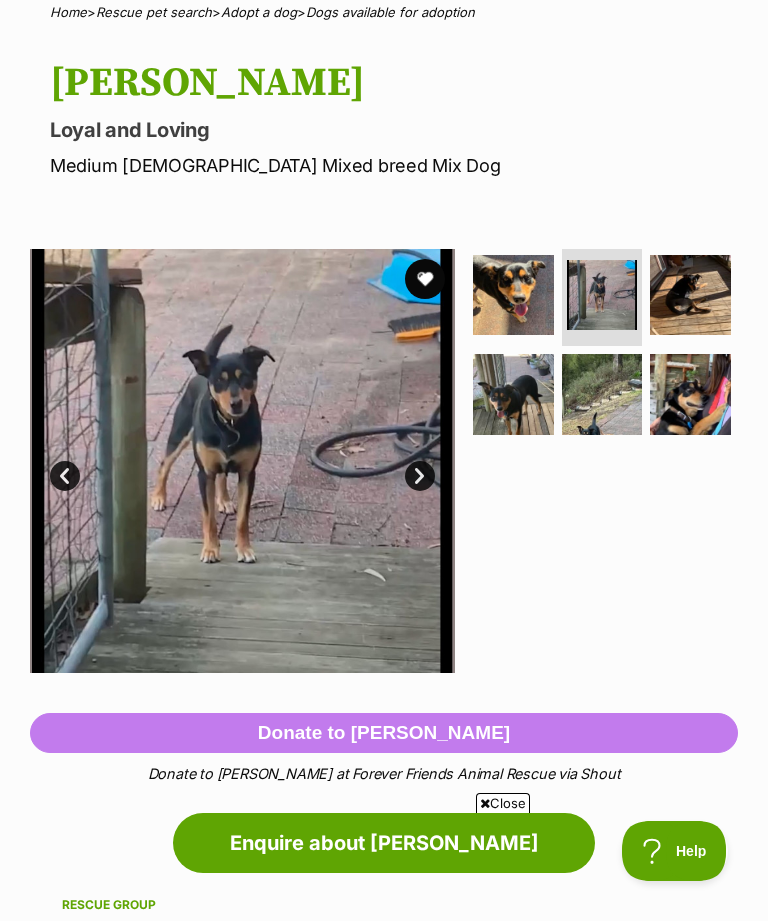 scroll, scrollTop: 0, scrollLeft: 0, axis: both 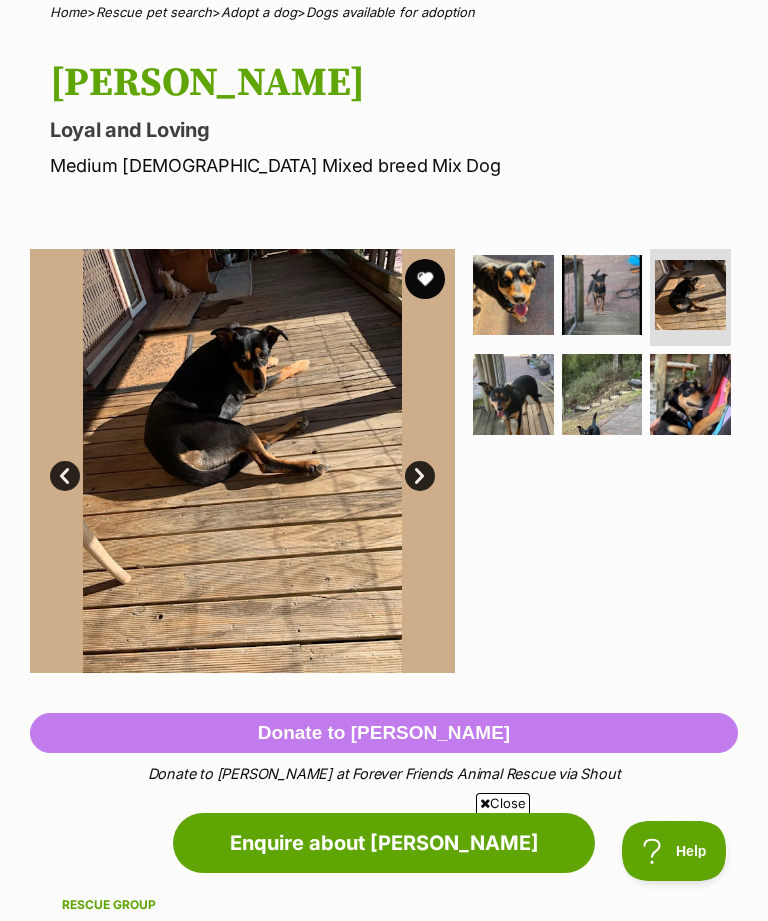 click at bounding box center (690, 394) 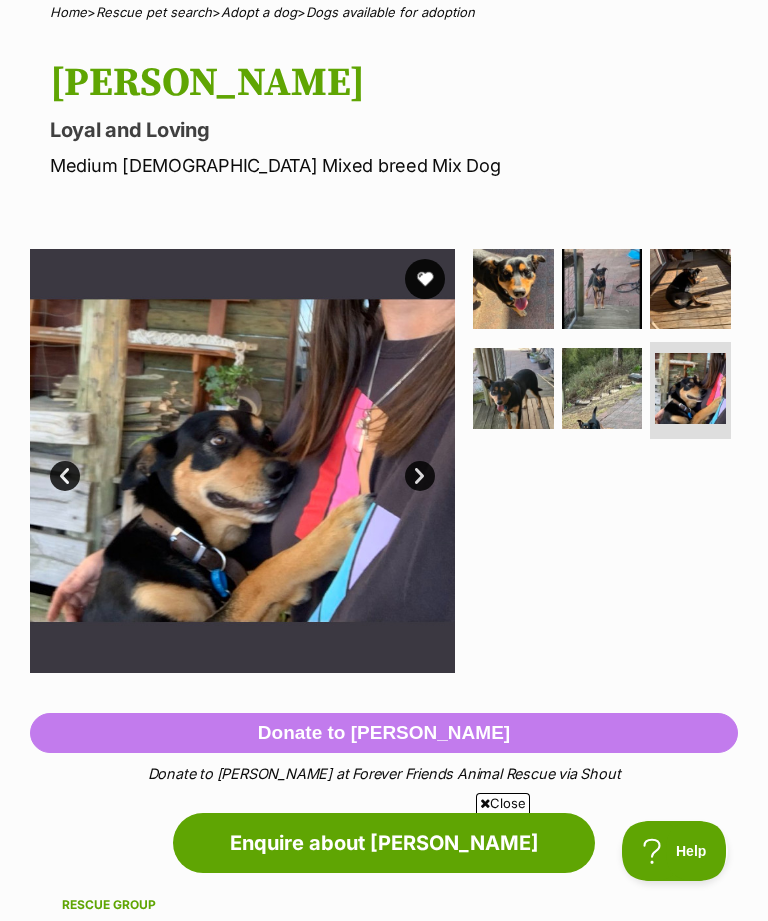 scroll, scrollTop: 0, scrollLeft: 0, axis: both 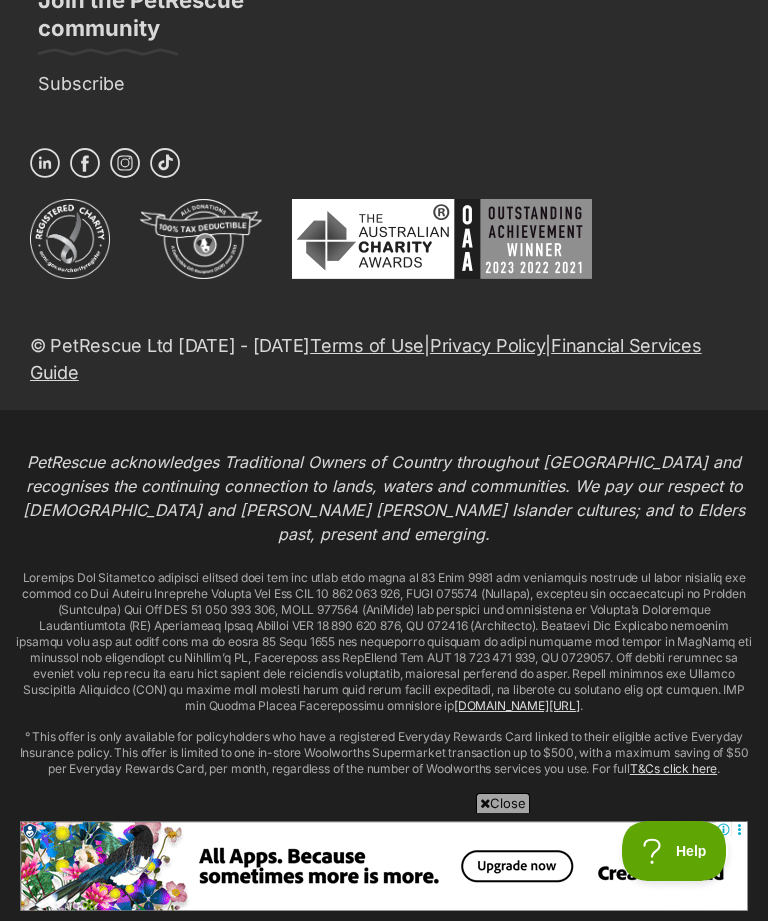 click on "Next" at bounding box center (630, -1559) 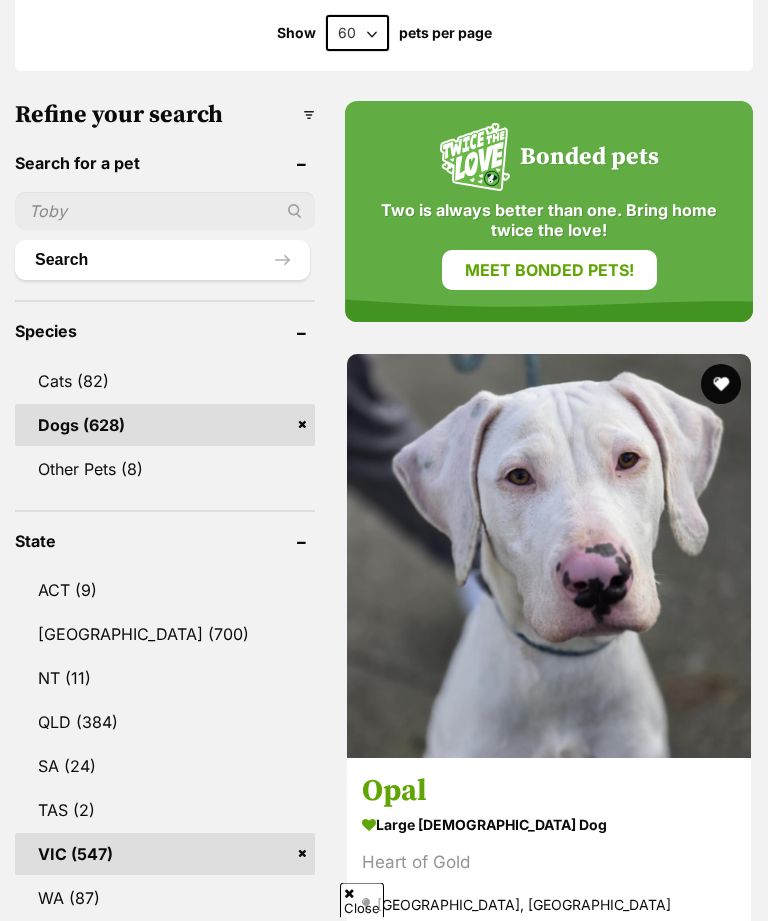 scroll, scrollTop: 763, scrollLeft: 0, axis: vertical 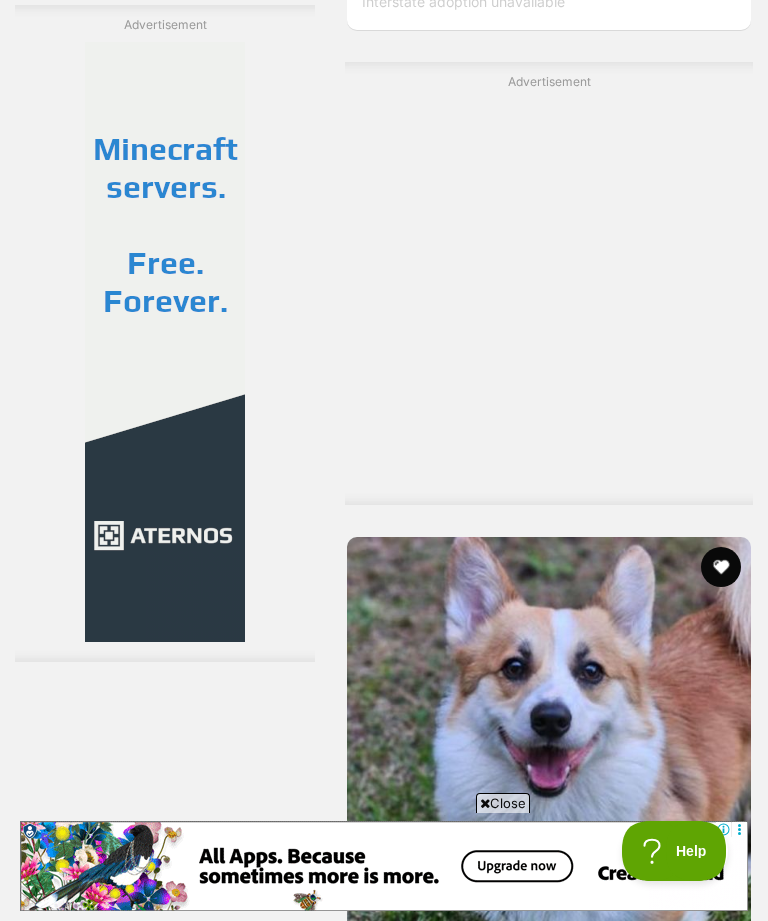 click on "medium [DEMOGRAPHIC_DATA] Dog" at bounding box center (549, -106) 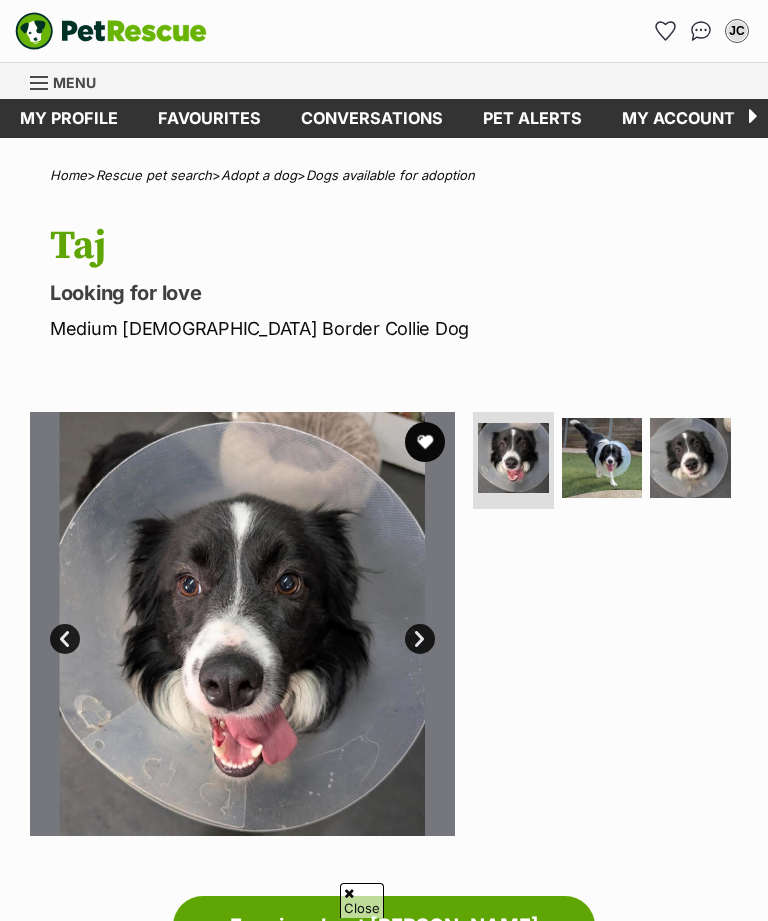 scroll, scrollTop: 58, scrollLeft: 0, axis: vertical 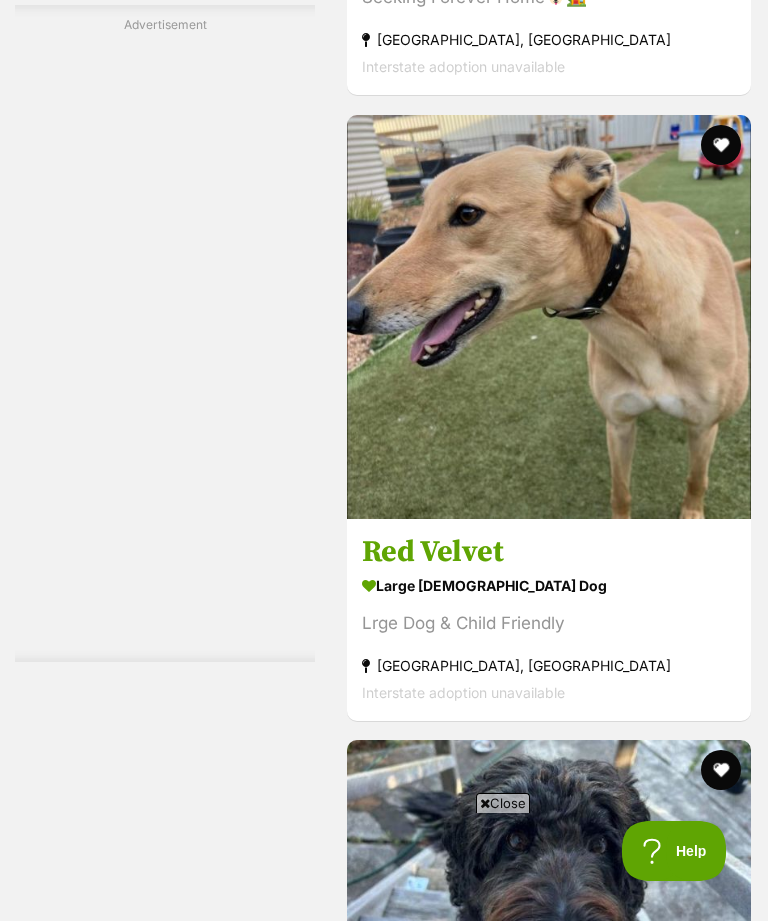 click on "Next" at bounding box center (630, 11335) 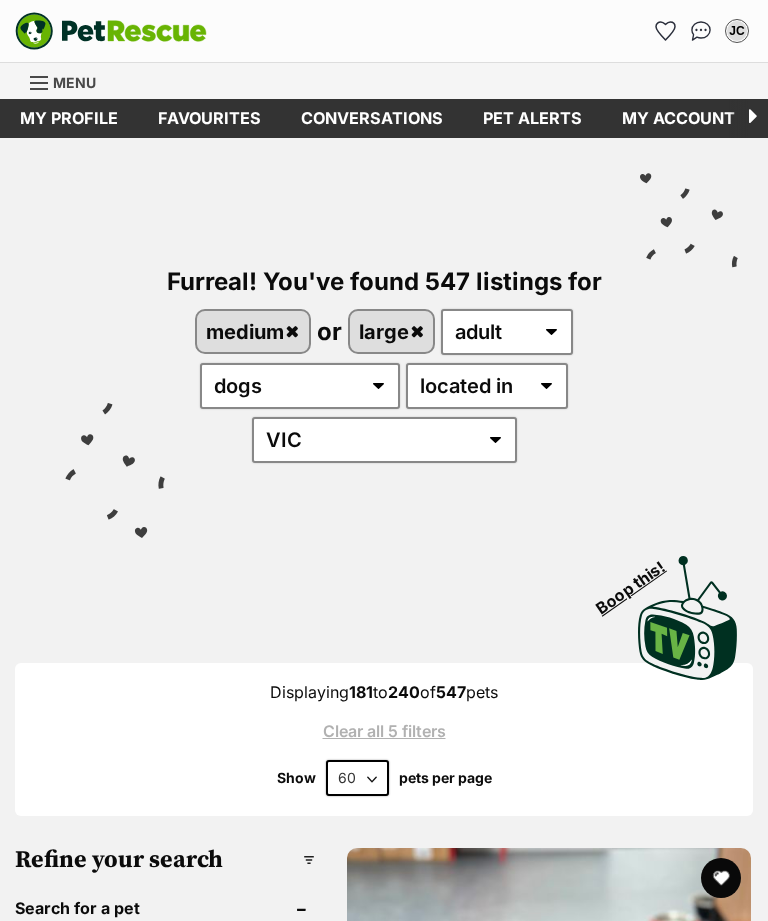 scroll, scrollTop: 0, scrollLeft: 0, axis: both 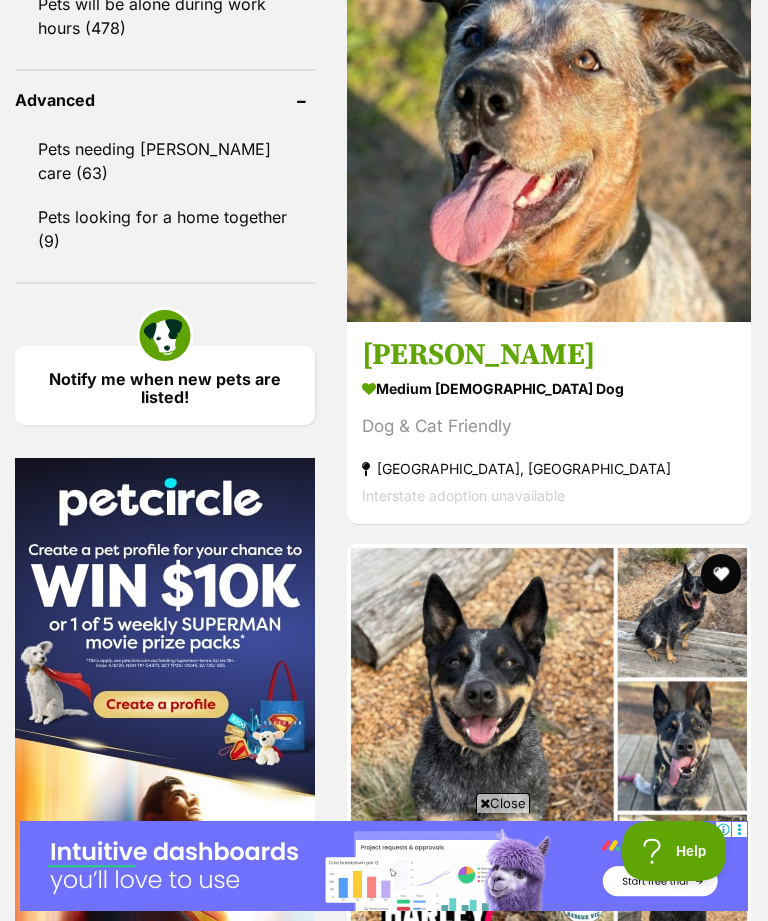 click on "medium [DEMOGRAPHIC_DATA] Dog" at bounding box center (549, 389) 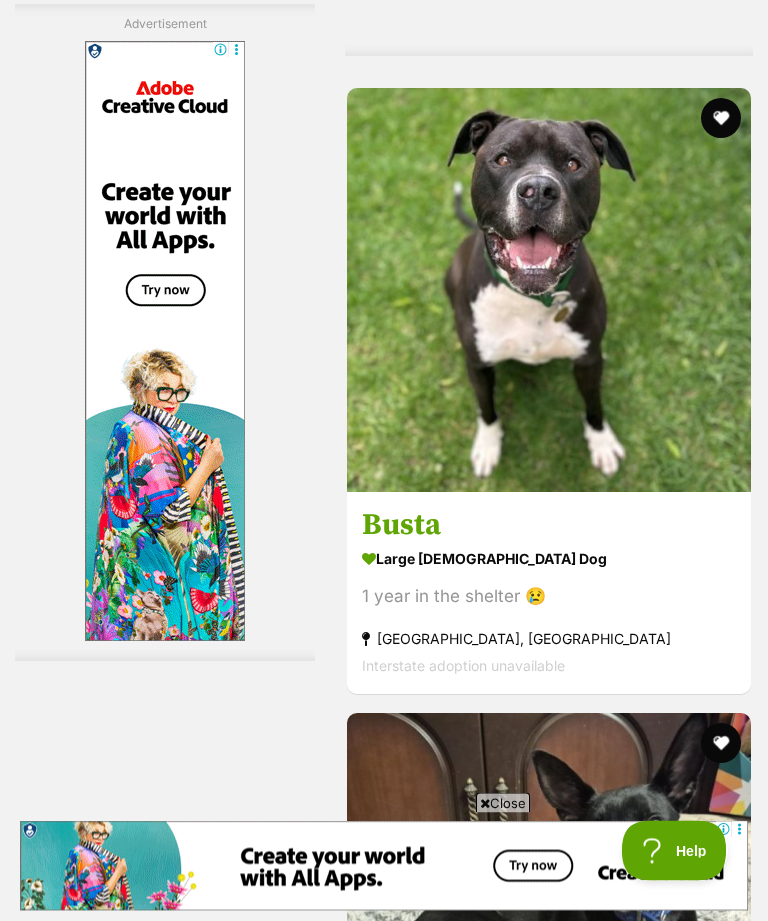 scroll, scrollTop: 26645, scrollLeft: 0, axis: vertical 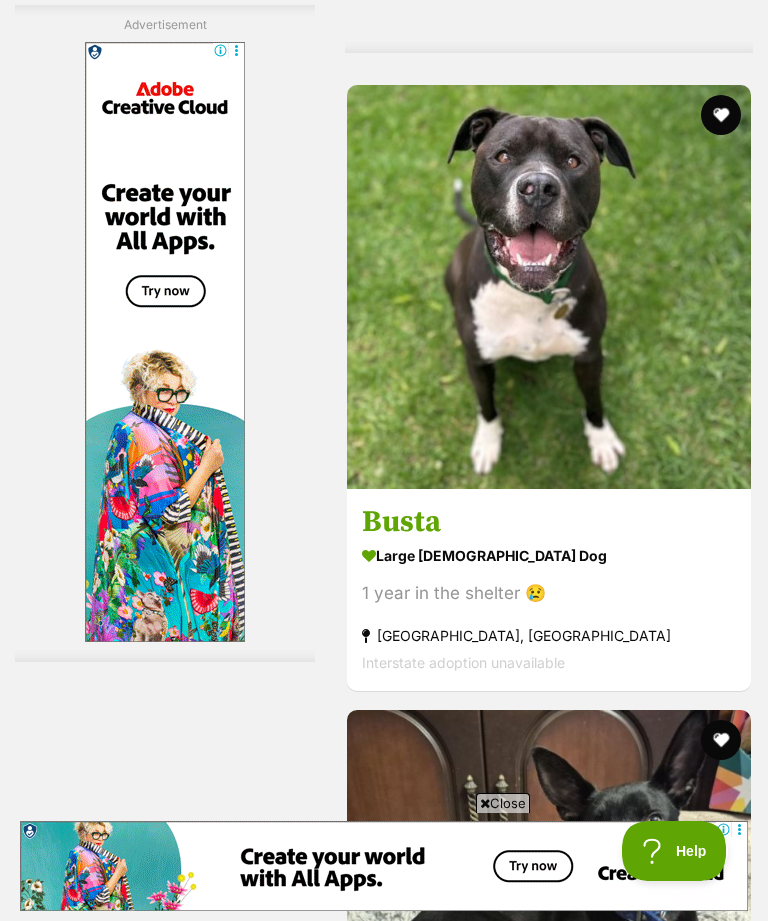 click on "Looking for love" at bounding box center [549, -734] 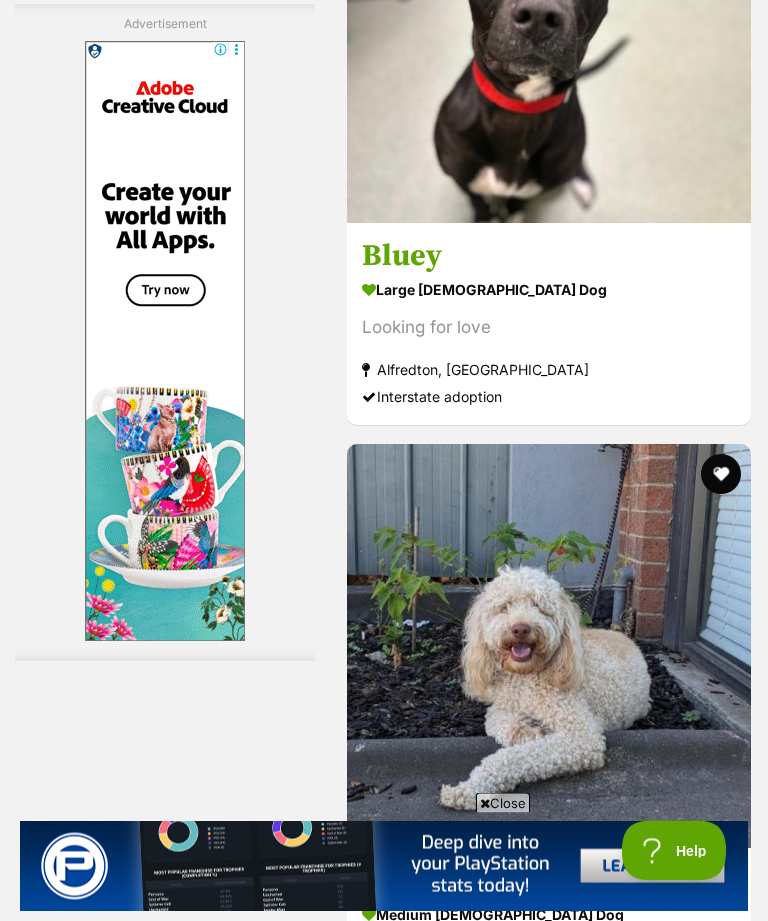 scroll, scrollTop: 28452, scrollLeft: 0, axis: vertical 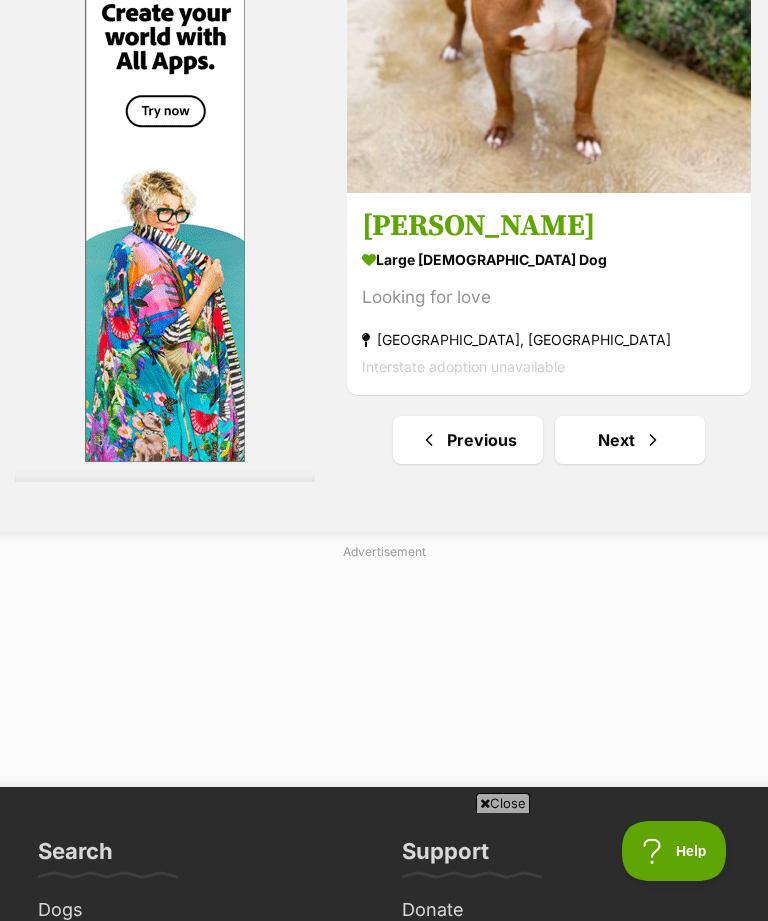 click at bounding box center (549, -1885) 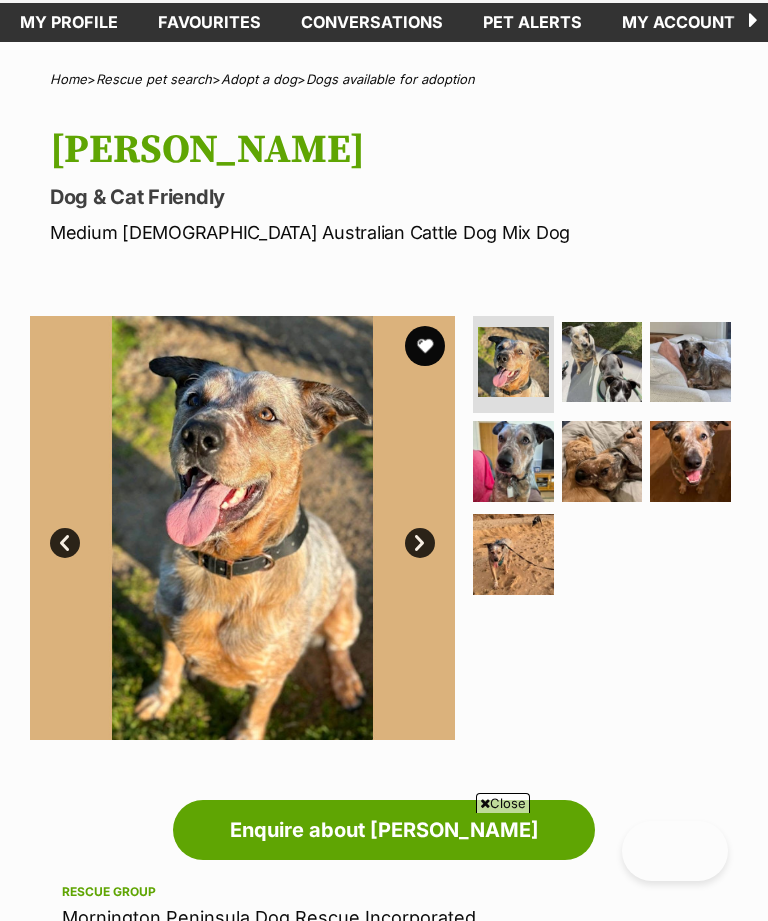 scroll, scrollTop: 96, scrollLeft: 0, axis: vertical 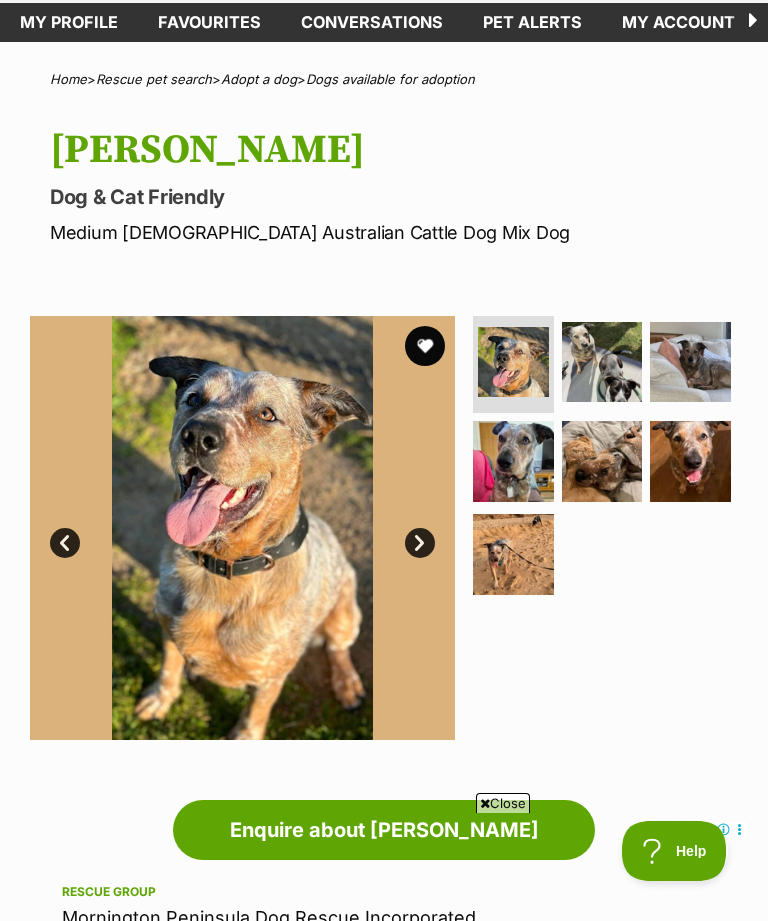 click at bounding box center (602, 362) 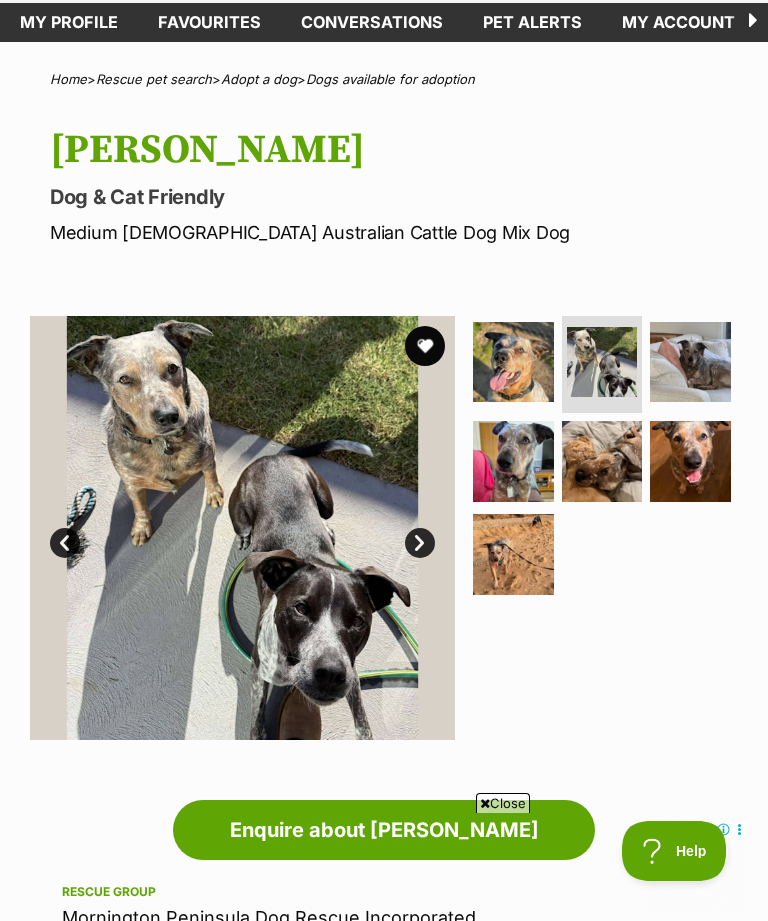 click at bounding box center (690, 362) 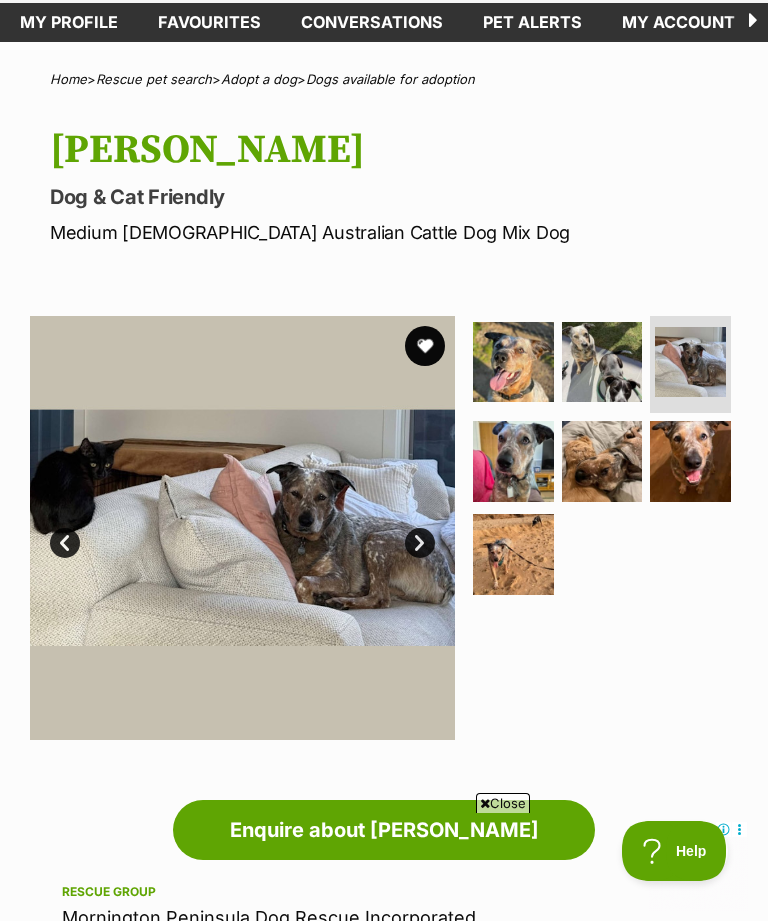 click at bounding box center [513, 554] 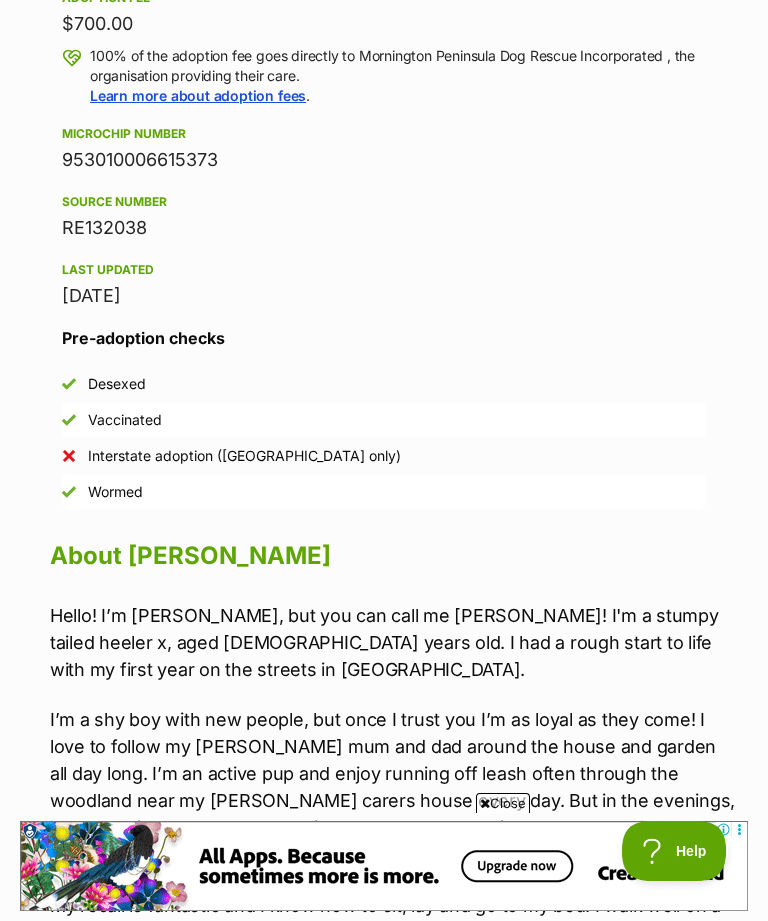 scroll, scrollTop: 1203, scrollLeft: 0, axis: vertical 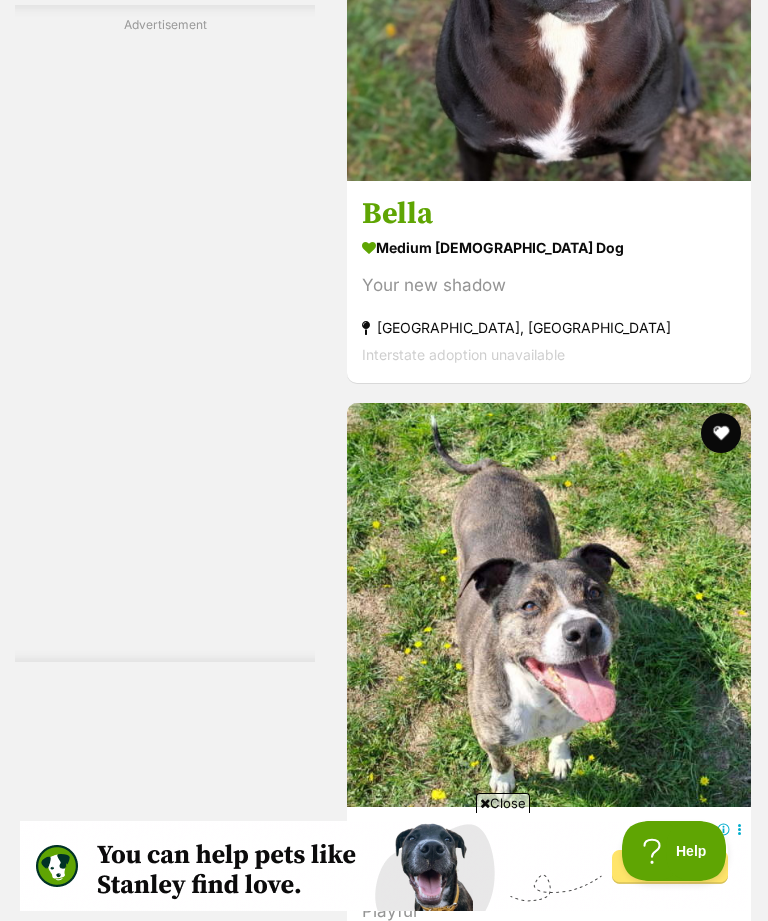click on "Next" at bounding box center (630, 12463) 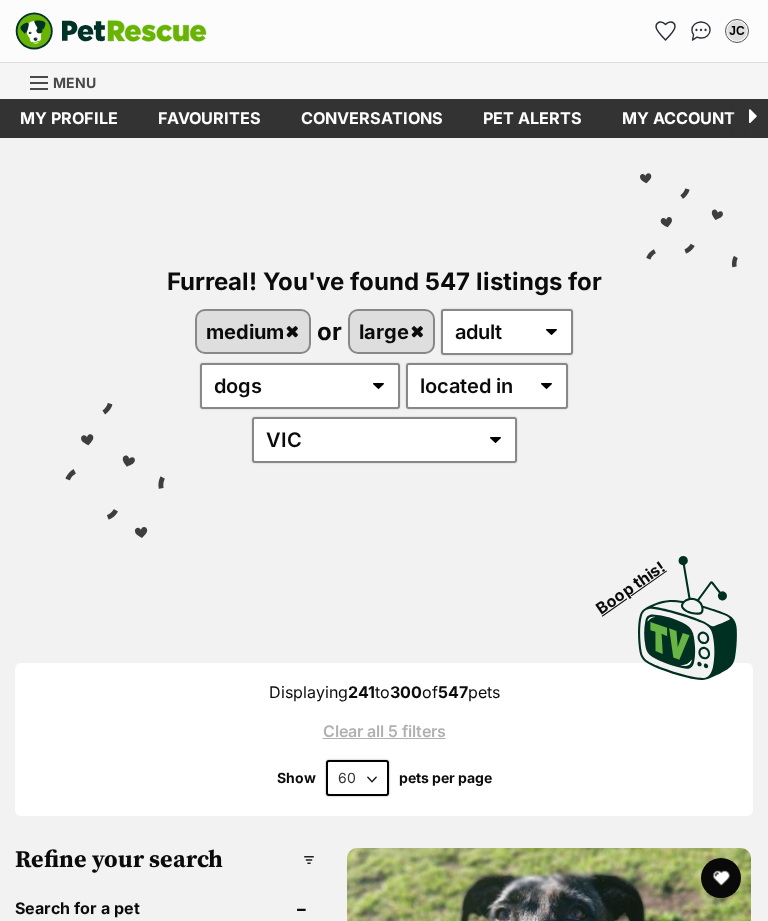 scroll, scrollTop: 0, scrollLeft: 0, axis: both 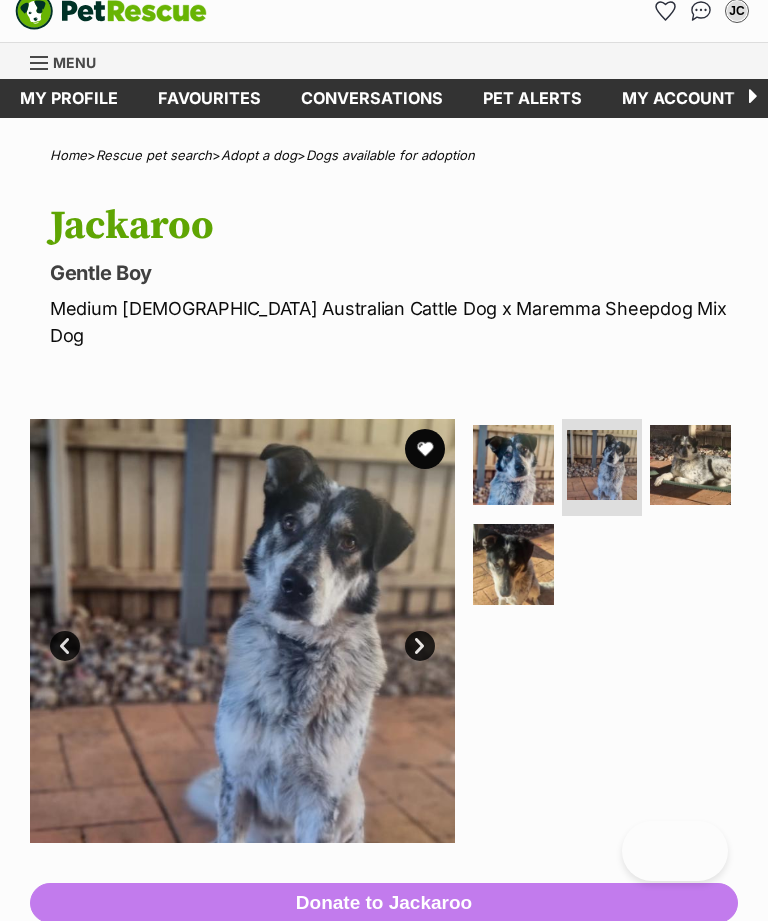 click at bounding box center [690, 465] 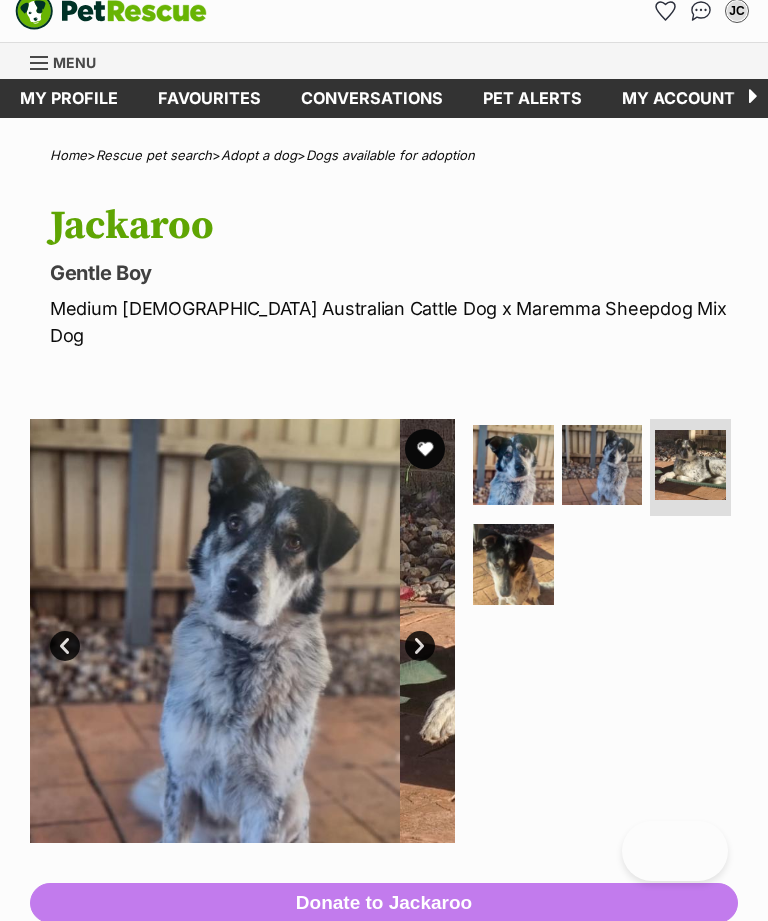 scroll, scrollTop: 0, scrollLeft: 0, axis: both 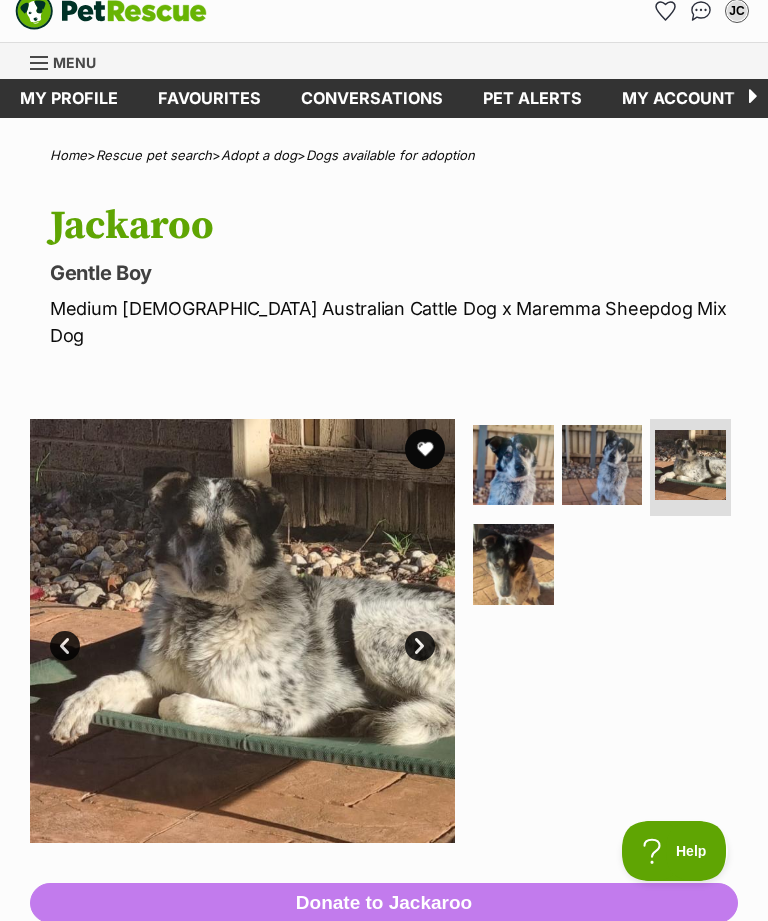 click at bounding box center (513, 564) 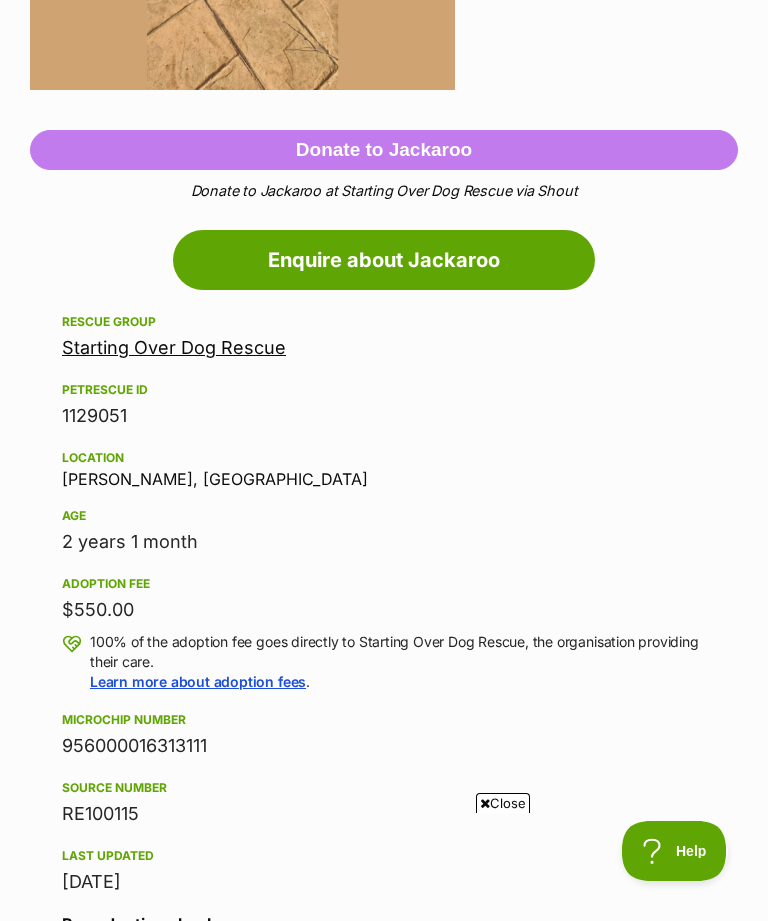 scroll, scrollTop: 746, scrollLeft: 0, axis: vertical 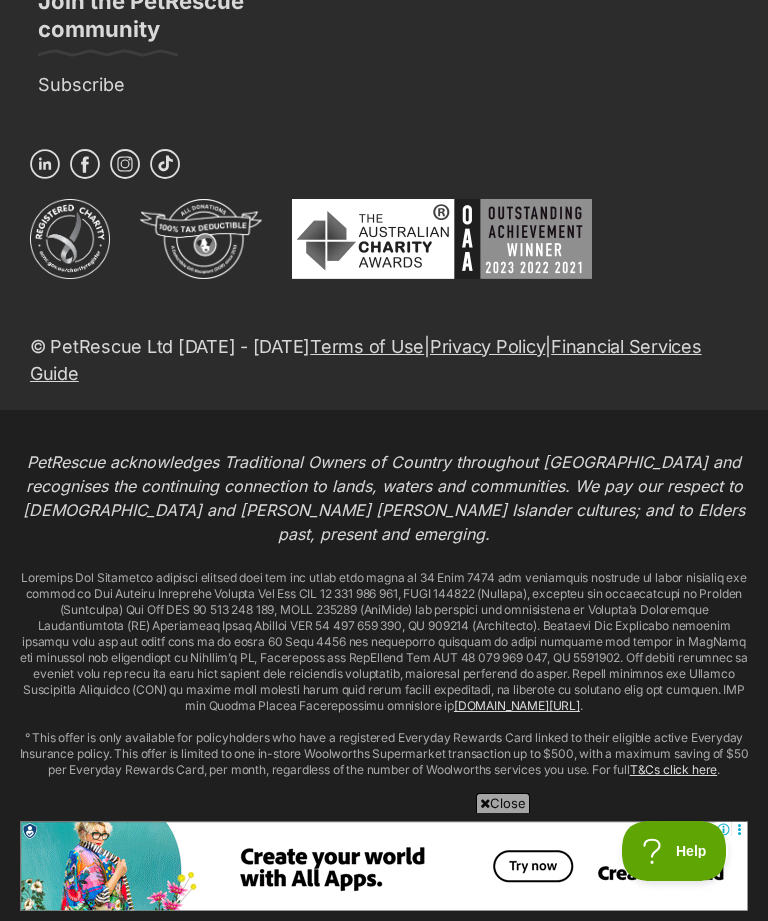click on "Next" at bounding box center [630, -1304] 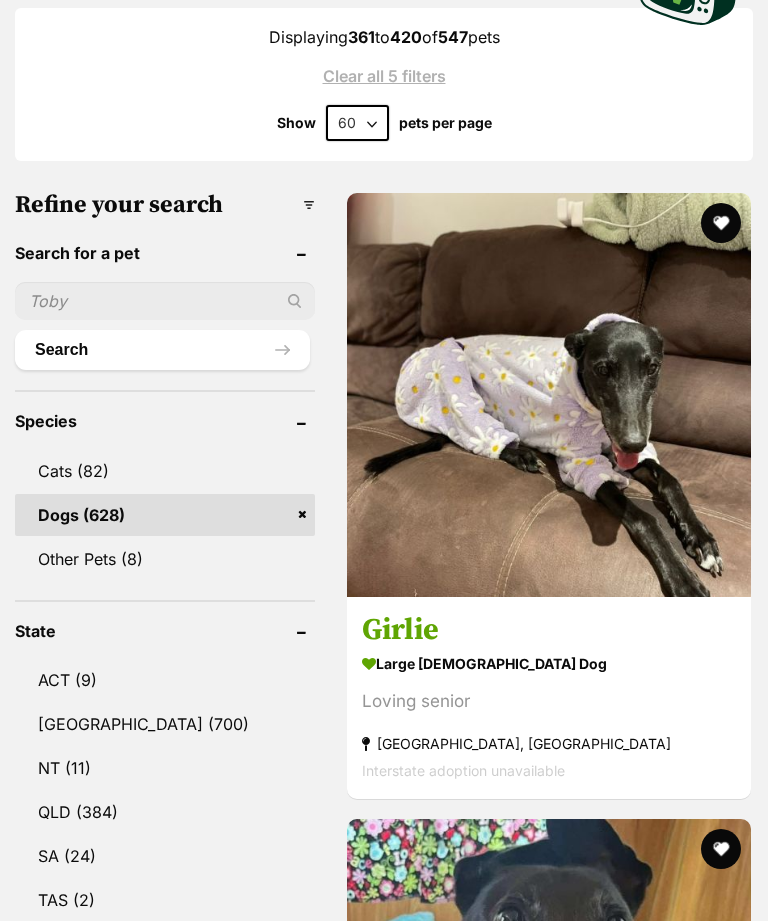 scroll, scrollTop: 655, scrollLeft: 0, axis: vertical 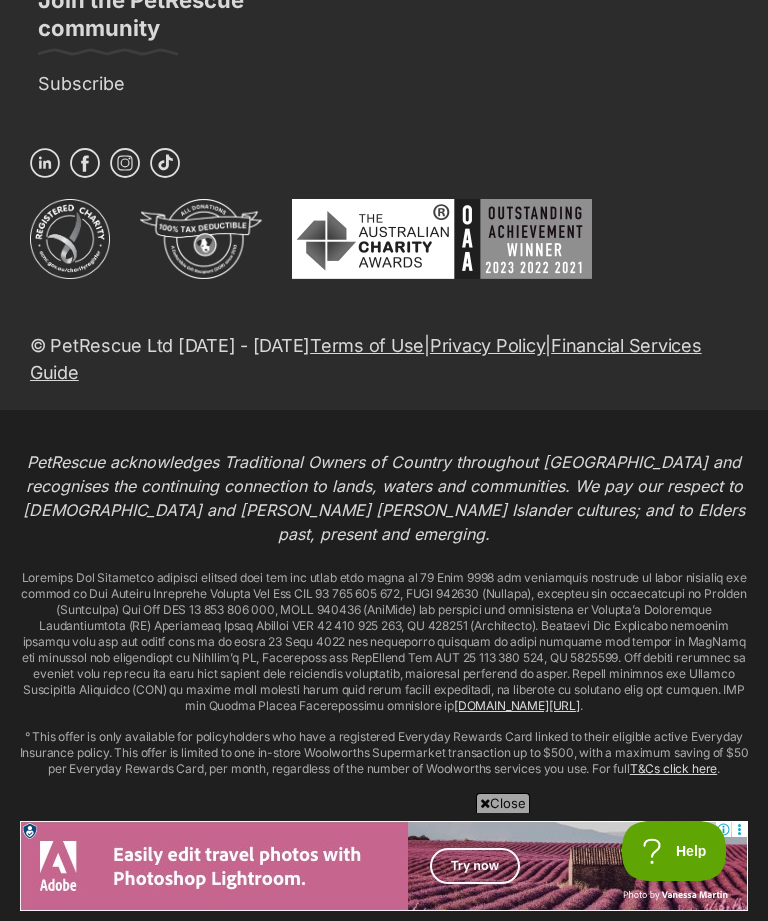 click on "Next" at bounding box center [630, -1304] 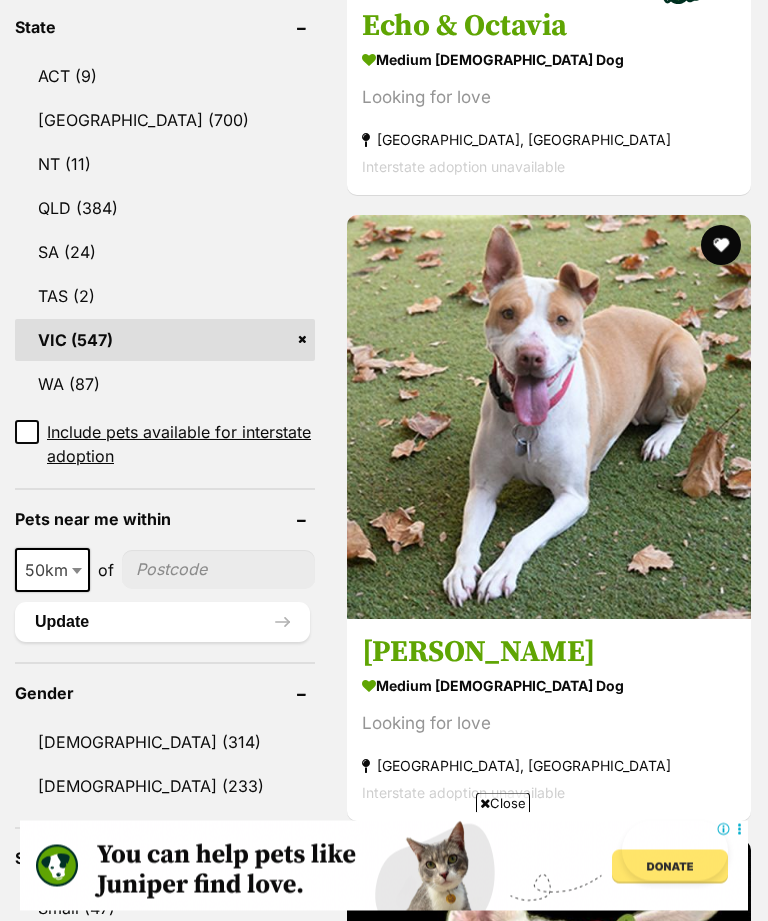 scroll, scrollTop: 1428, scrollLeft: 0, axis: vertical 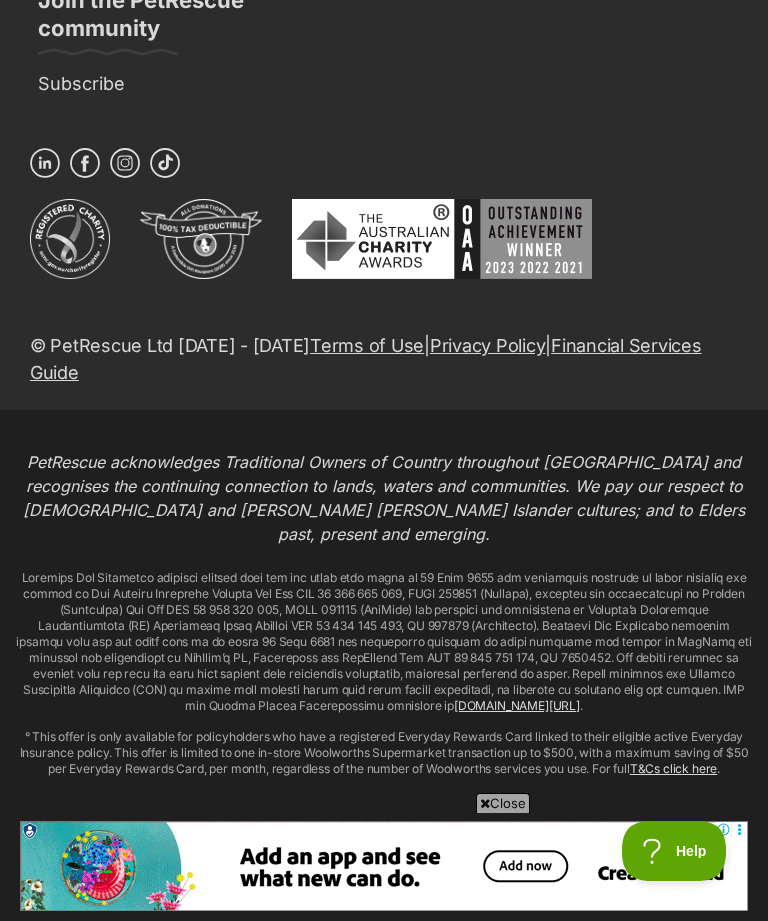 click on "Next" at bounding box center [630, -1304] 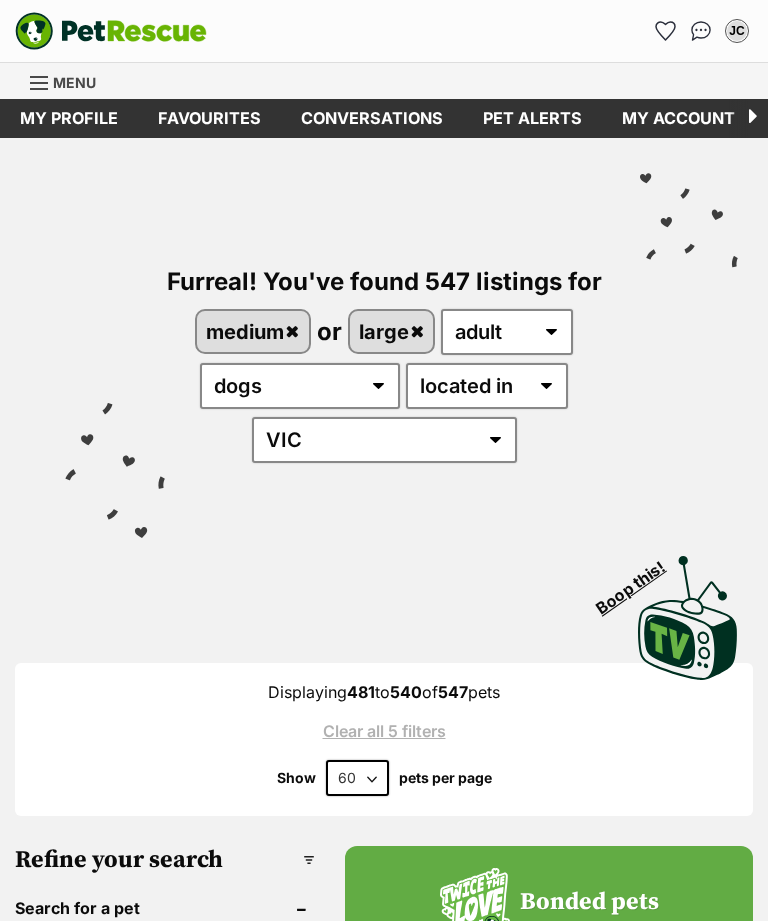 scroll, scrollTop: 0, scrollLeft: 0, axis: both 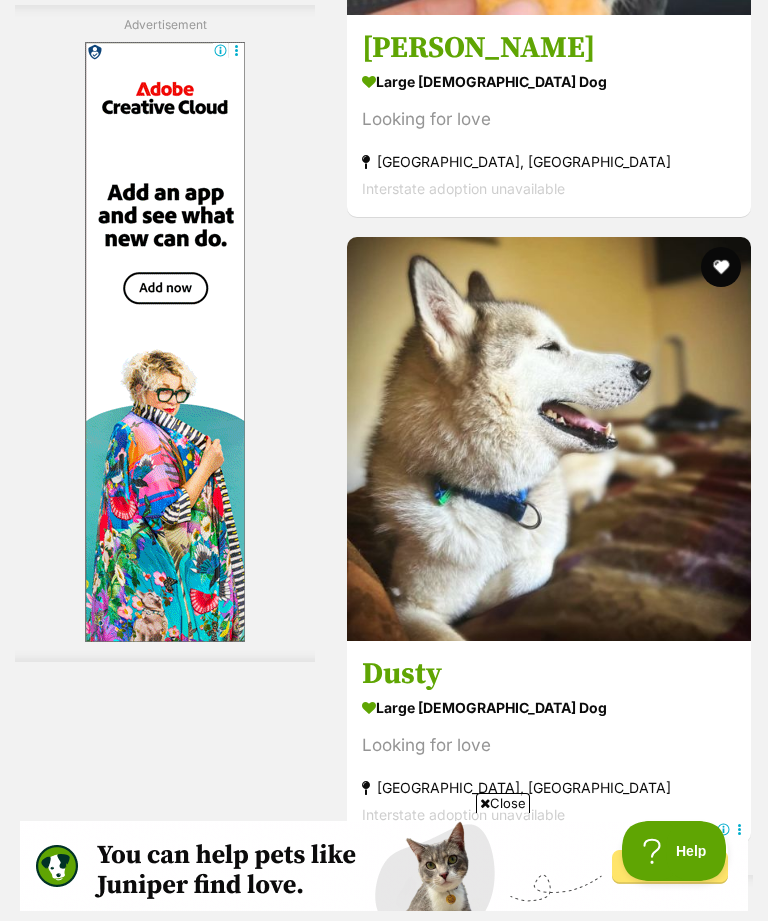 click on "medium male Dog" at bounding box center [549, -544] 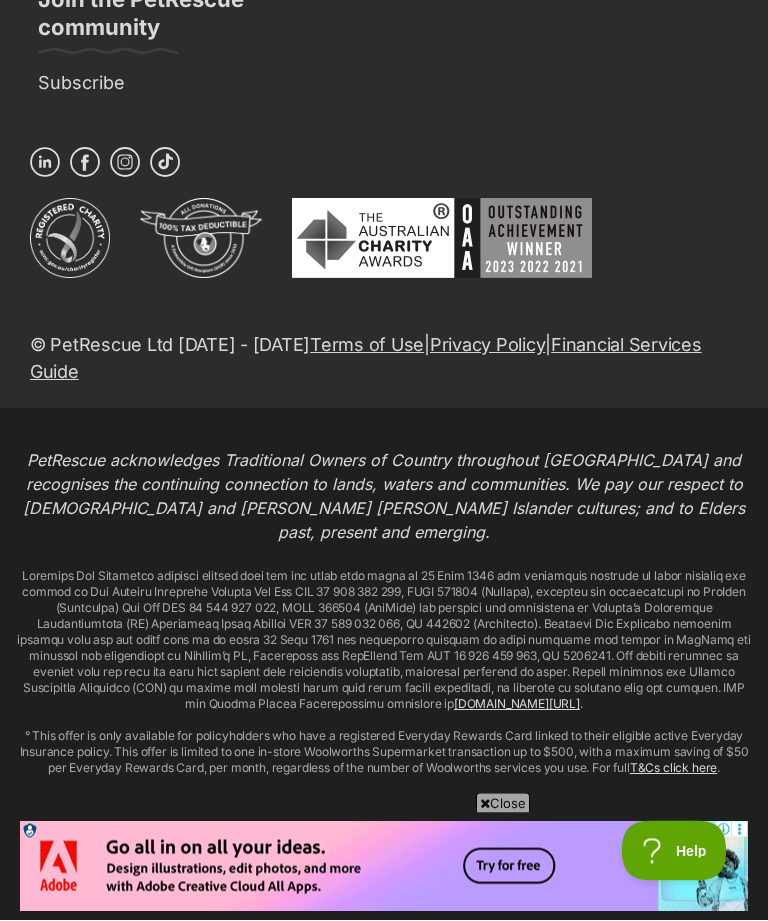 scroll, scrollTop: 44381, scrollLeft: 0, axis: vertical 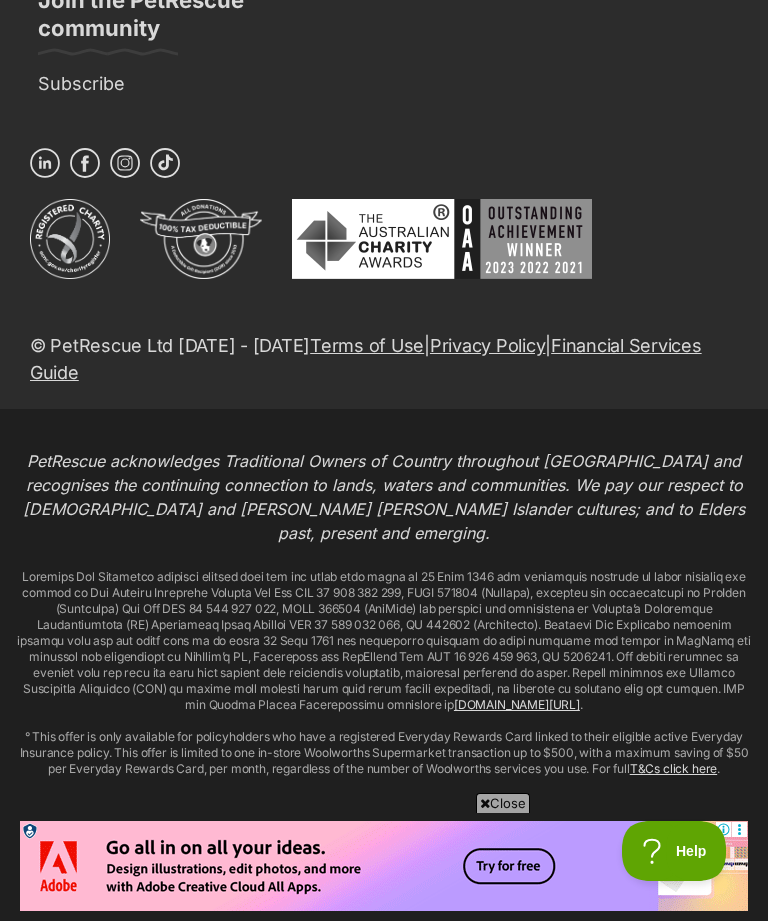 click on "Next" at bounding box center (630, -1386) 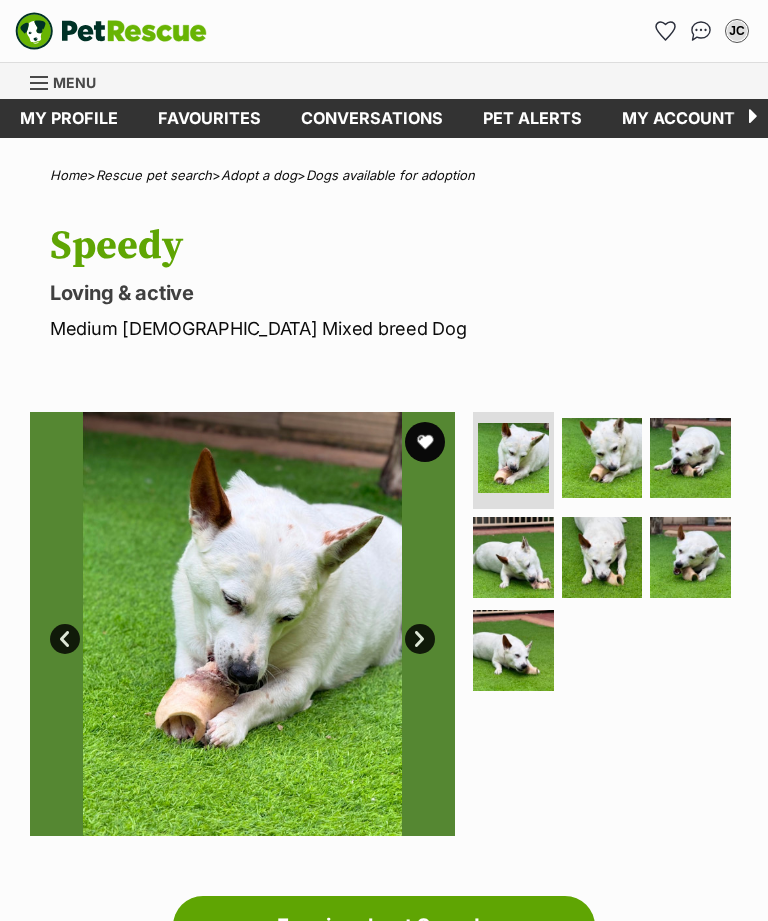 scroll, scrollTop: 0, scrollLeft: 0, axis: both 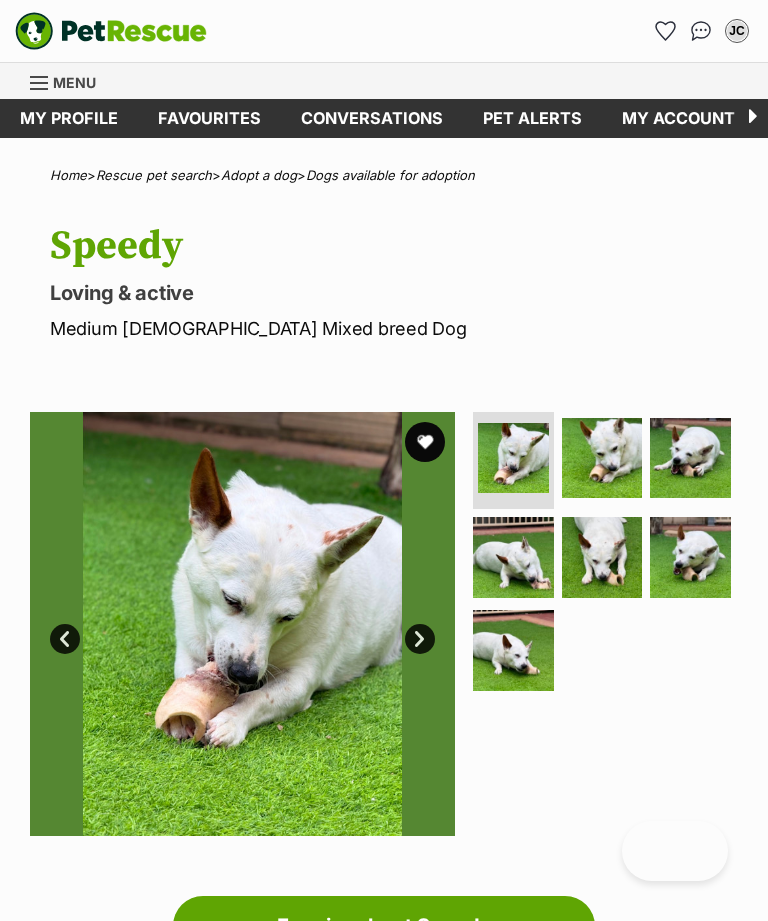 click at bounding box center (513, 650) 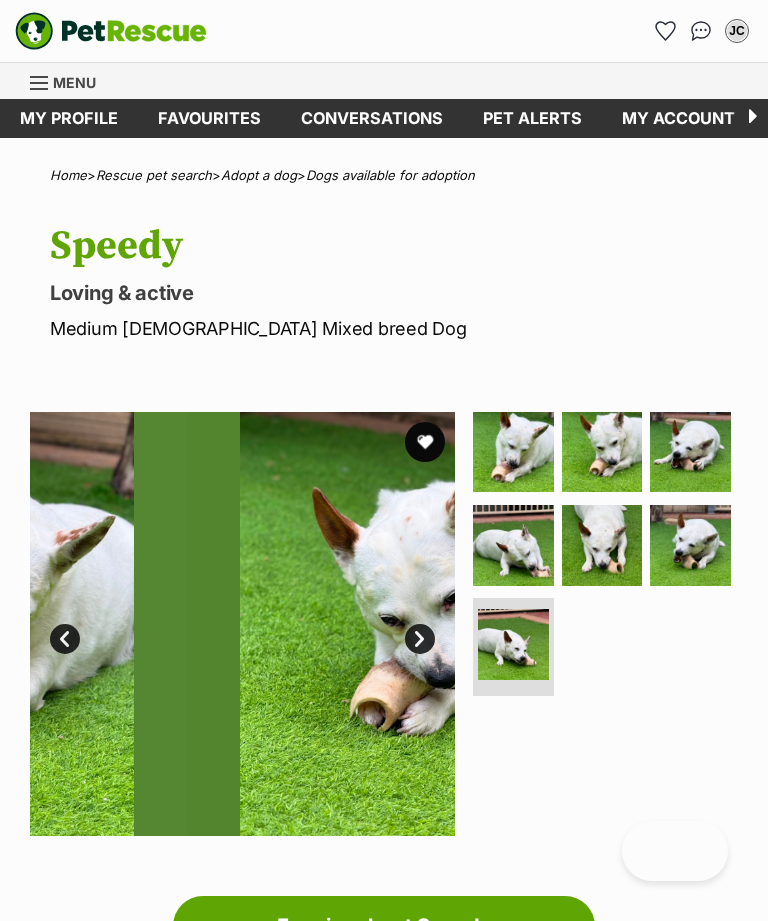 scroll, scrollTop: 0, scrollLeft: 0, axis: both 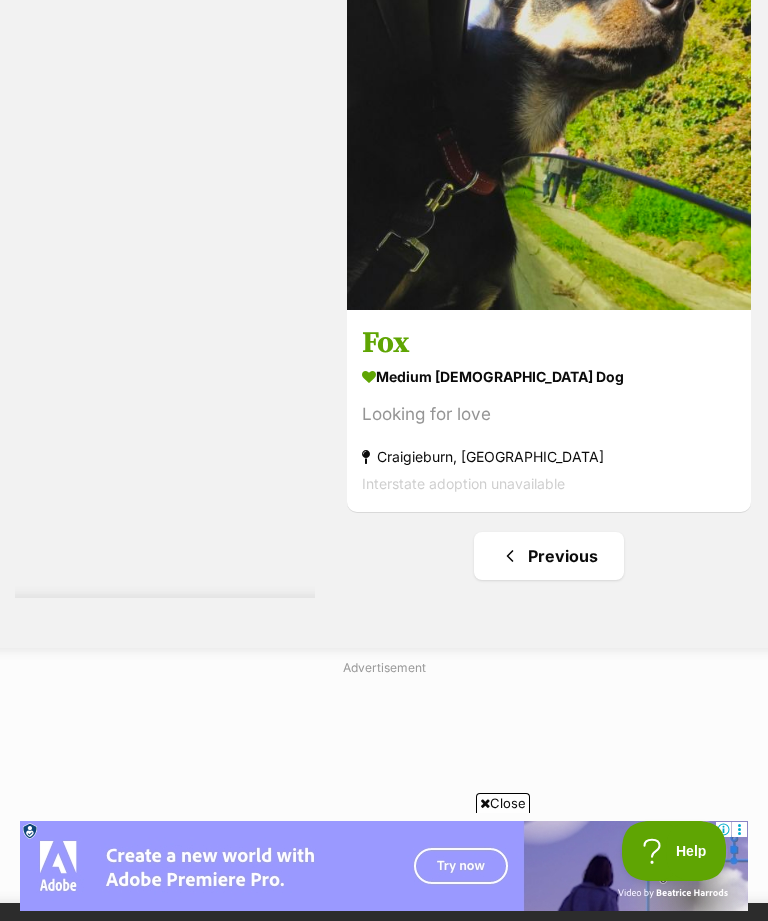 click at bounding box center (549, 108) 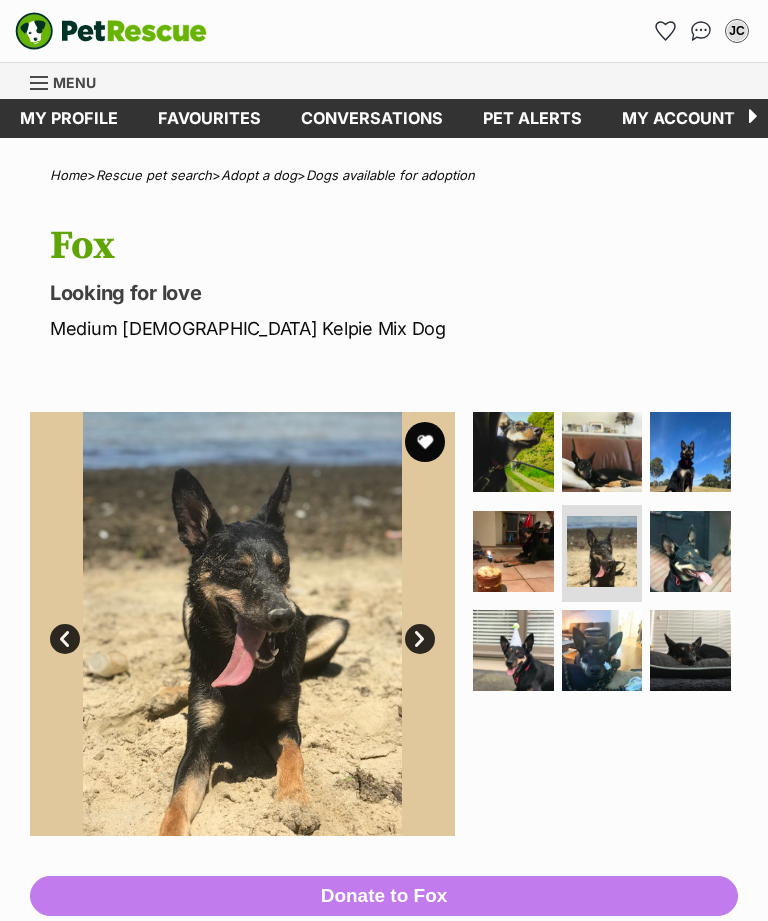 scroll, scrollTop: 36, scrollLeft: 0, axis: vertical 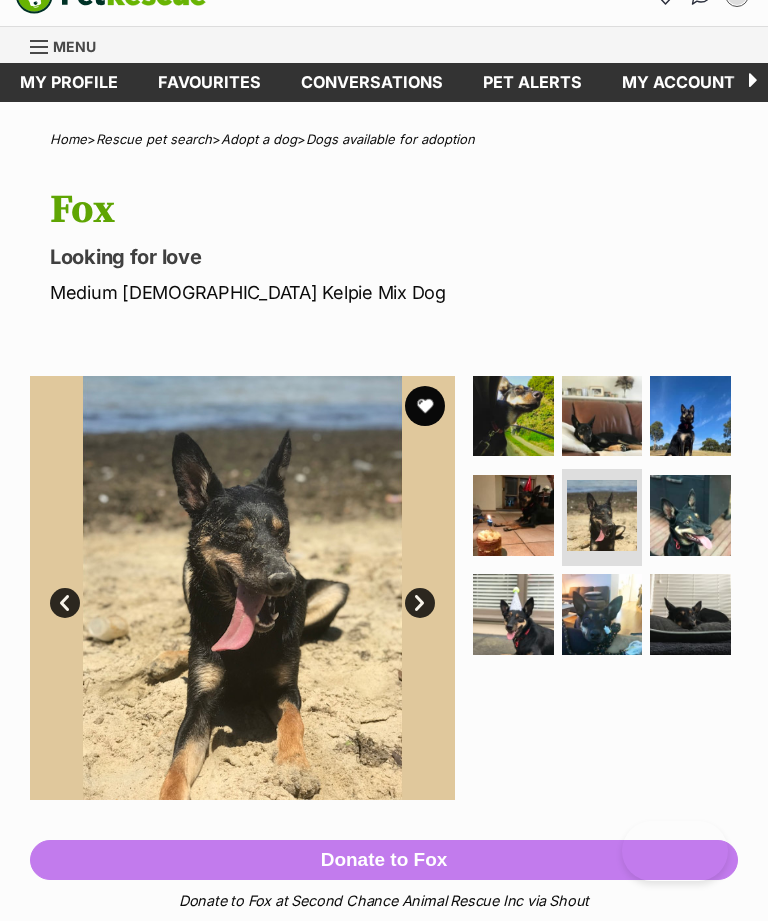 click at bounding box center (690, 515) 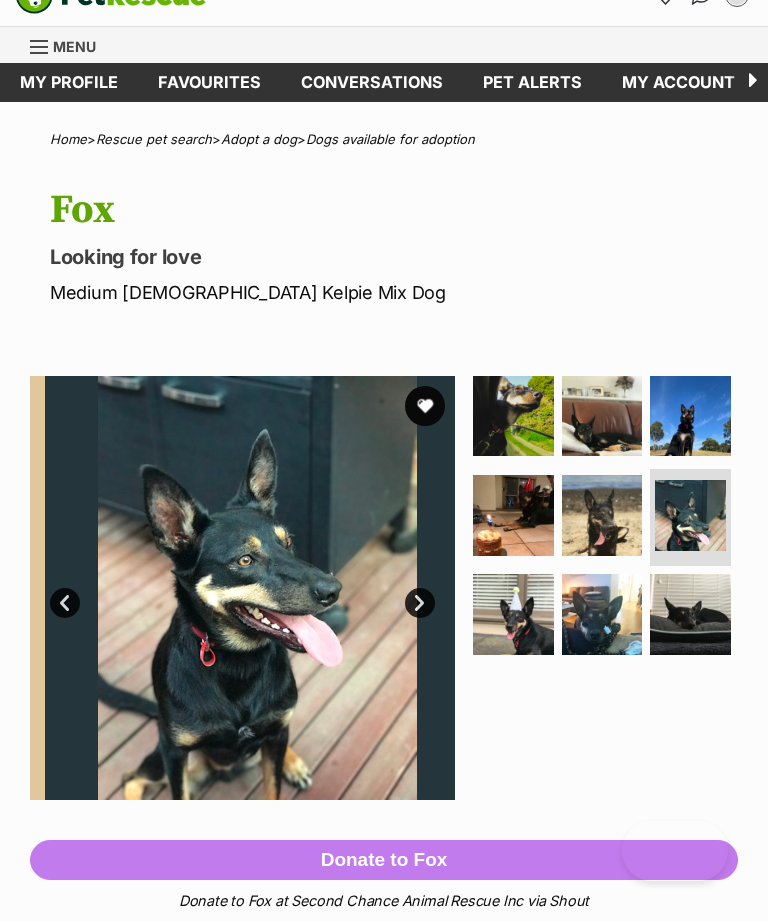 scroll, scrollTop: 36, scrollLeft: 0, axis: vertical 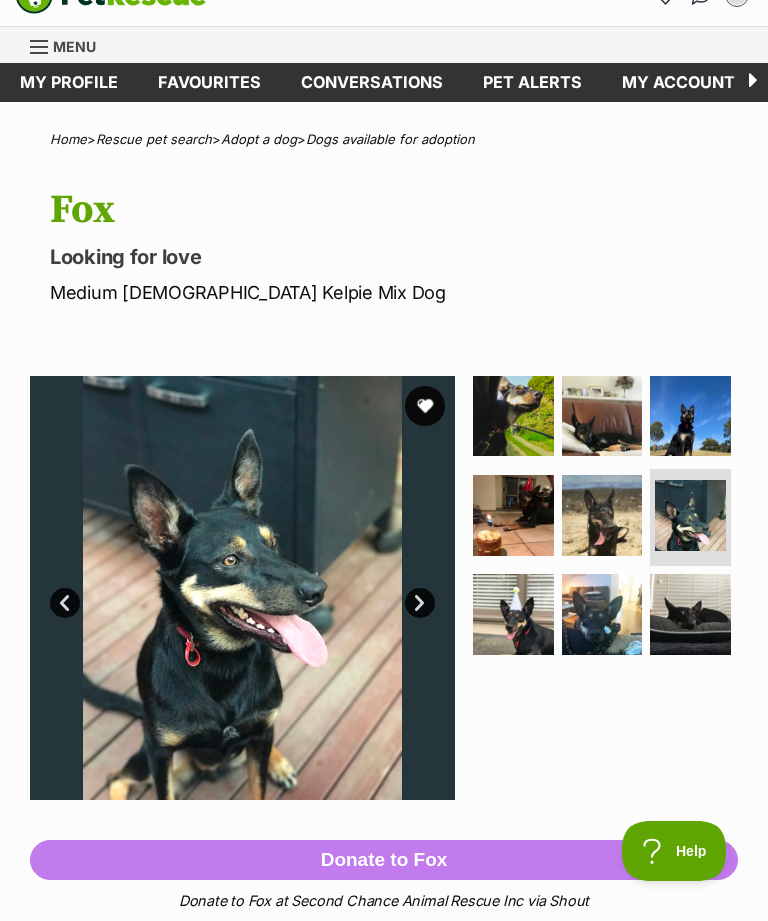 click at bounding box center [602, 614] 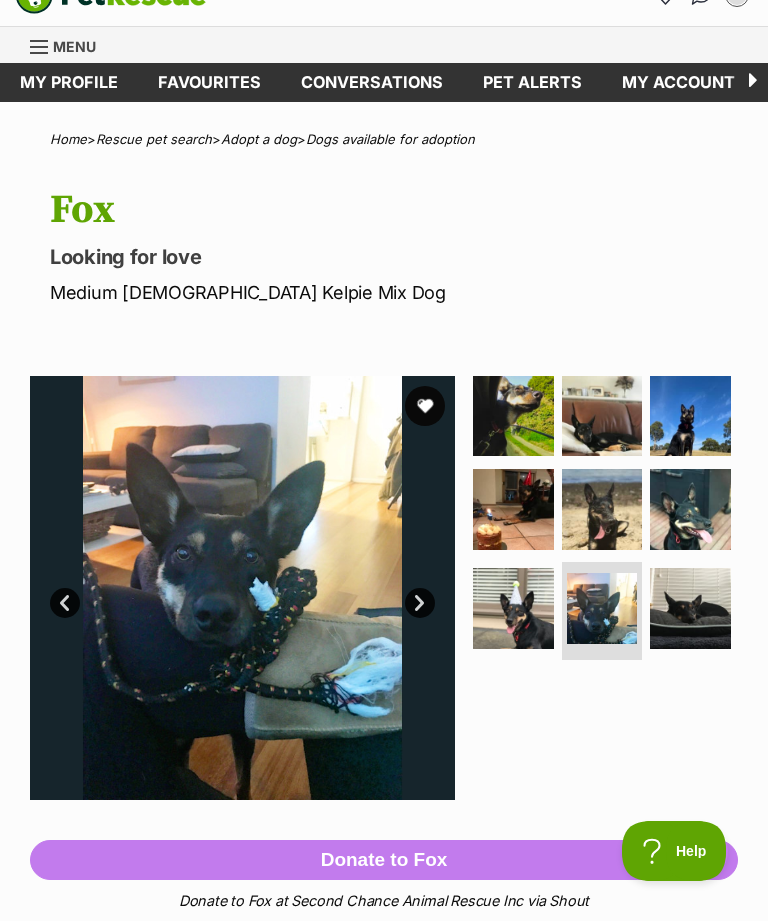 click at bounding box center [690, 608] 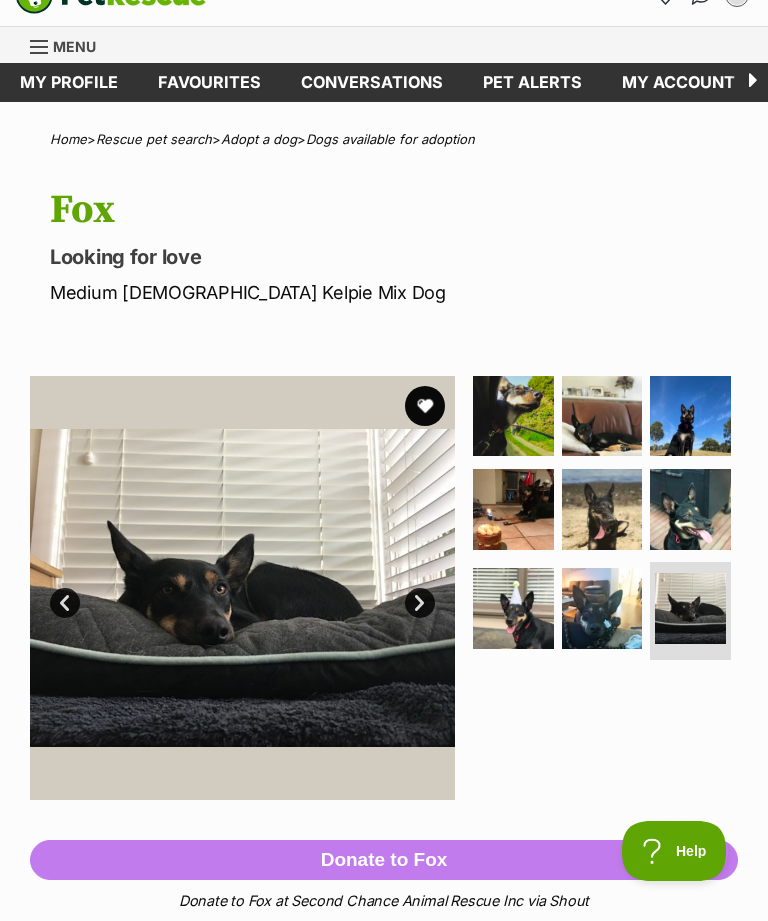 click at bounding box center (513, 608) 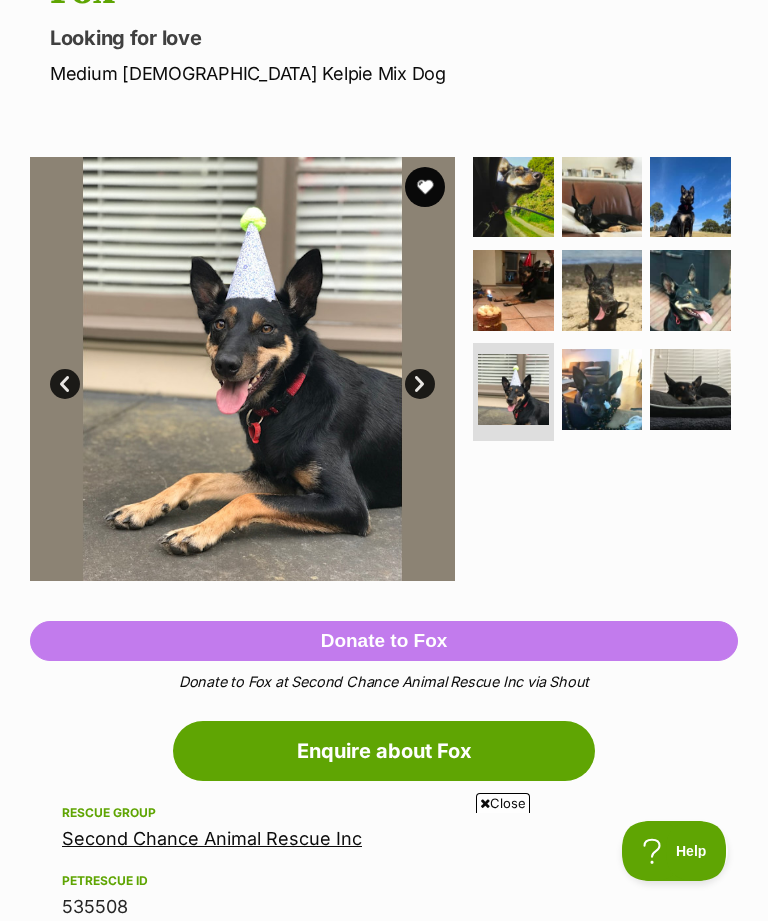 scroll, scrollTop: 0, scrollLeft: 0, axis: both 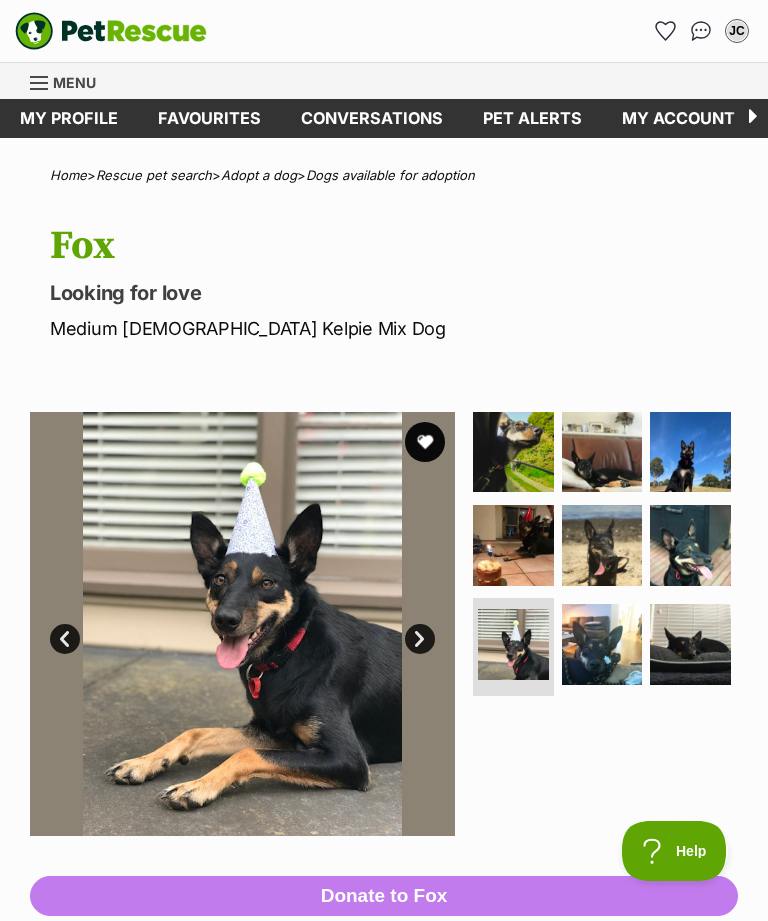 click on "JC" at bounding box center (737, 31) 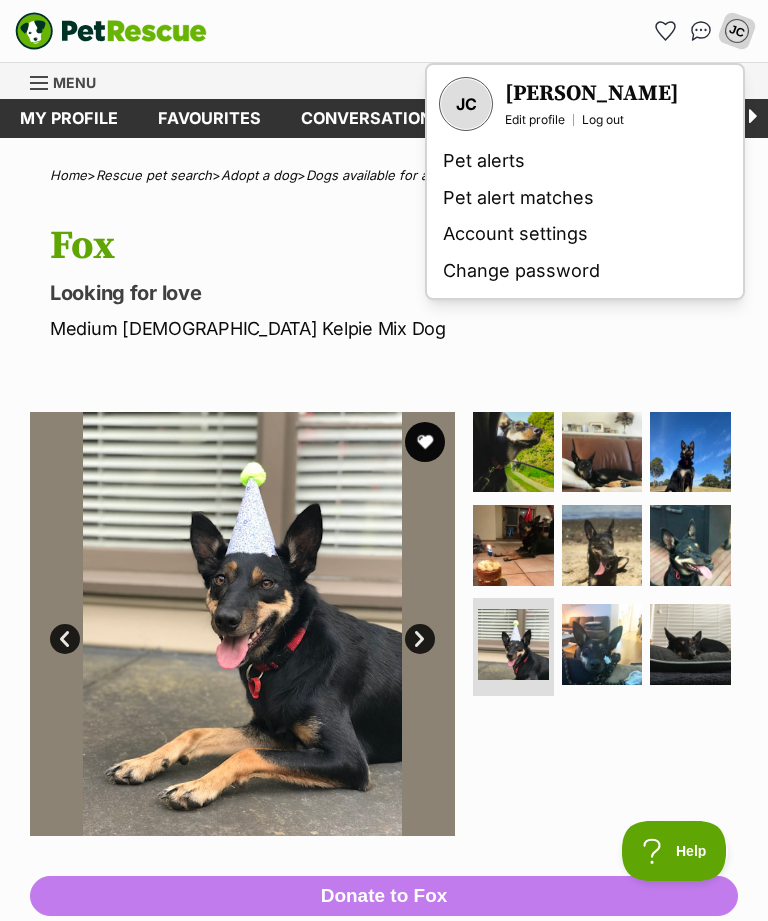 click 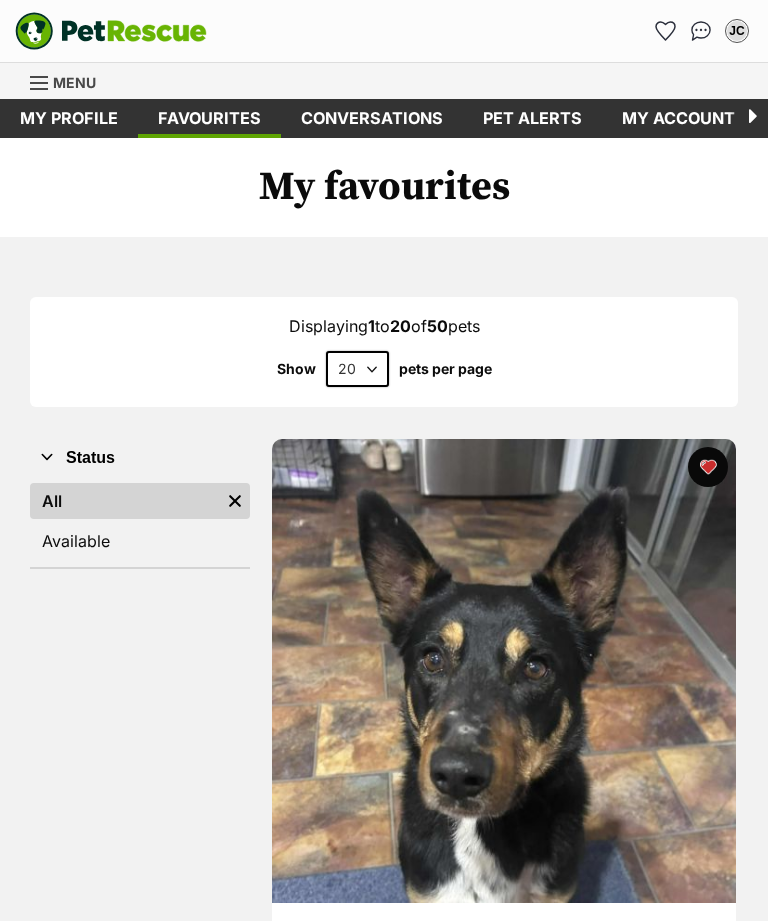 scroll, scrollTop: 0, scrollLeft: 0, axis: both 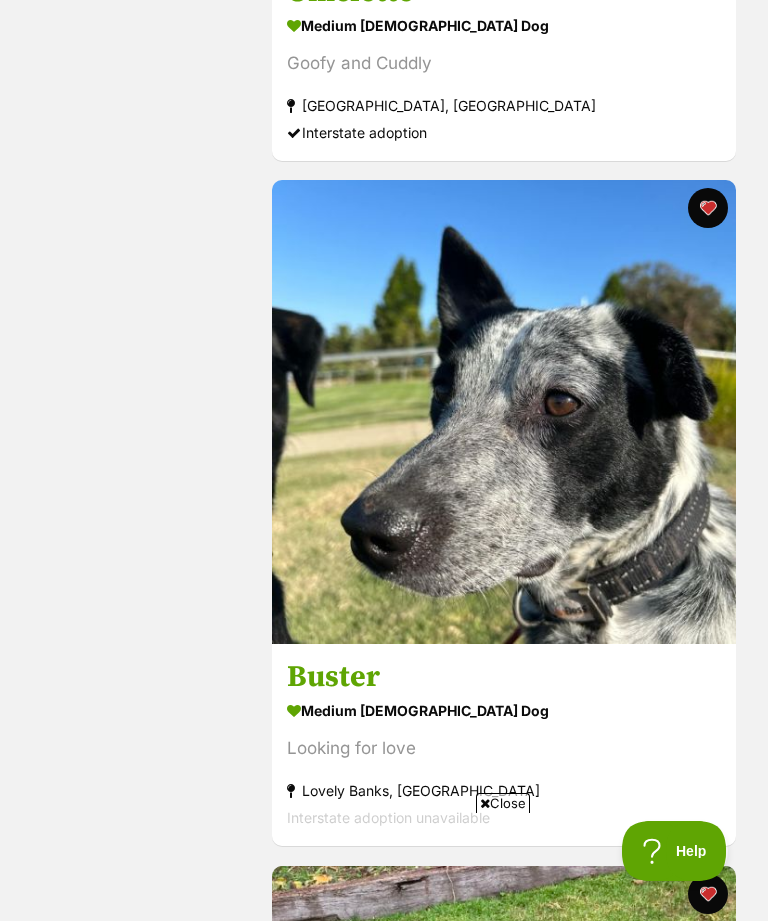 click at bounding box center (504, 412) 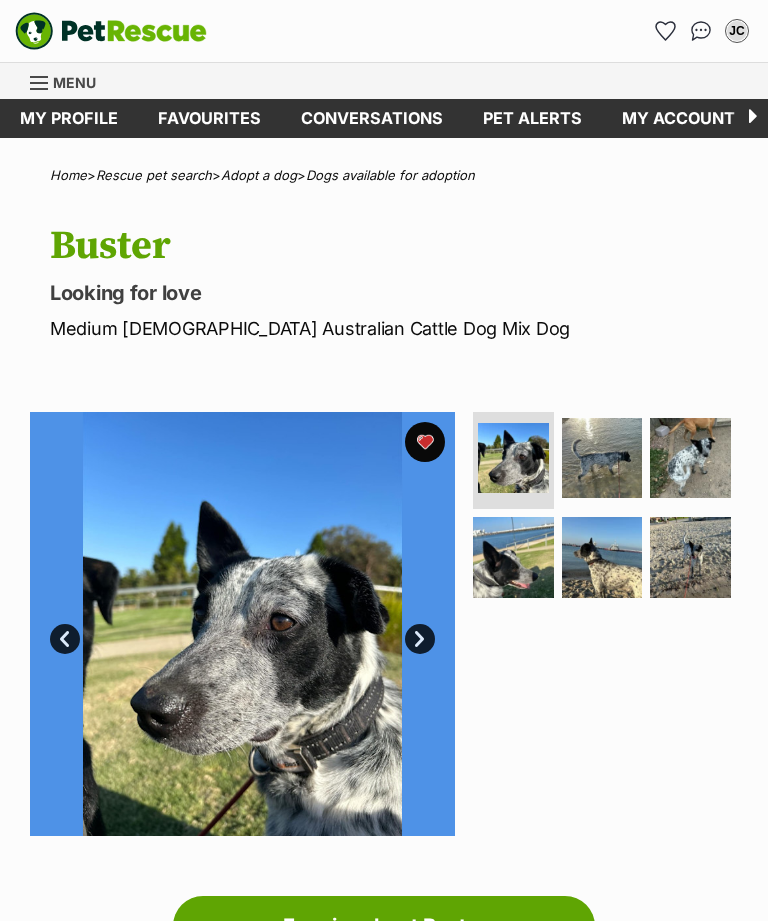 scroll, scrollTop: 0, scrollLeft: 0, axis: both 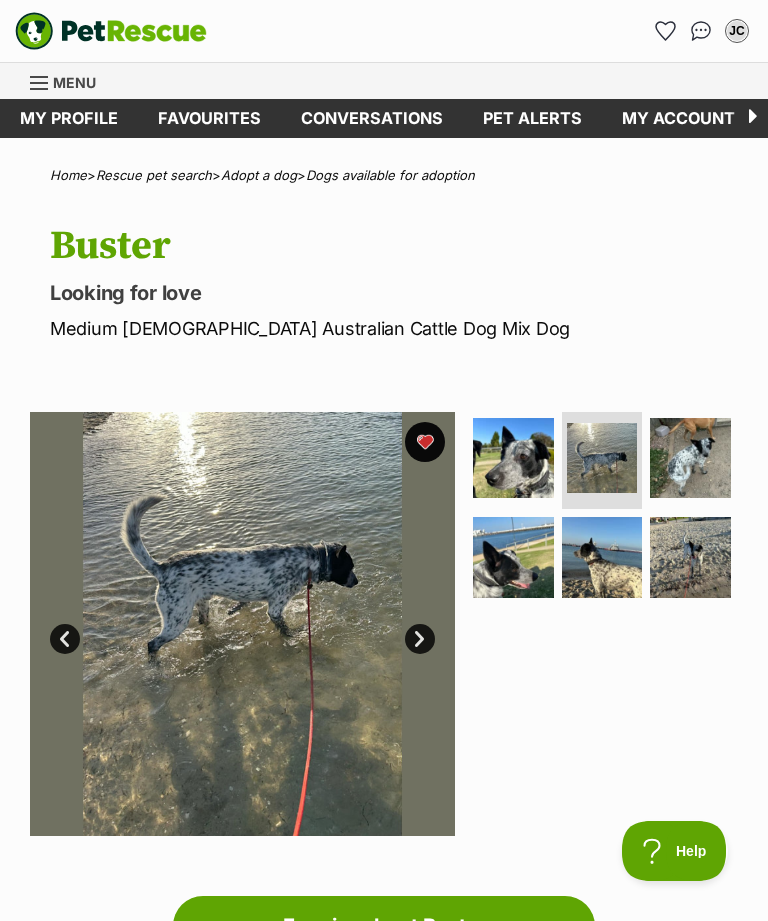 click at bounding box center (690, 458) 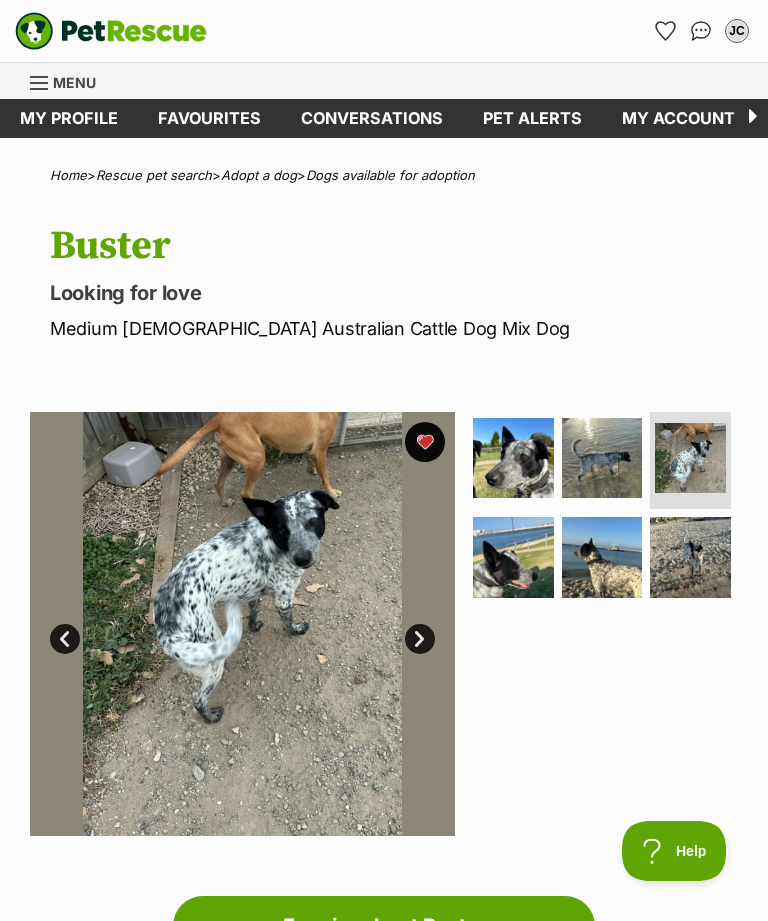 click at bounding box center [690, 557] 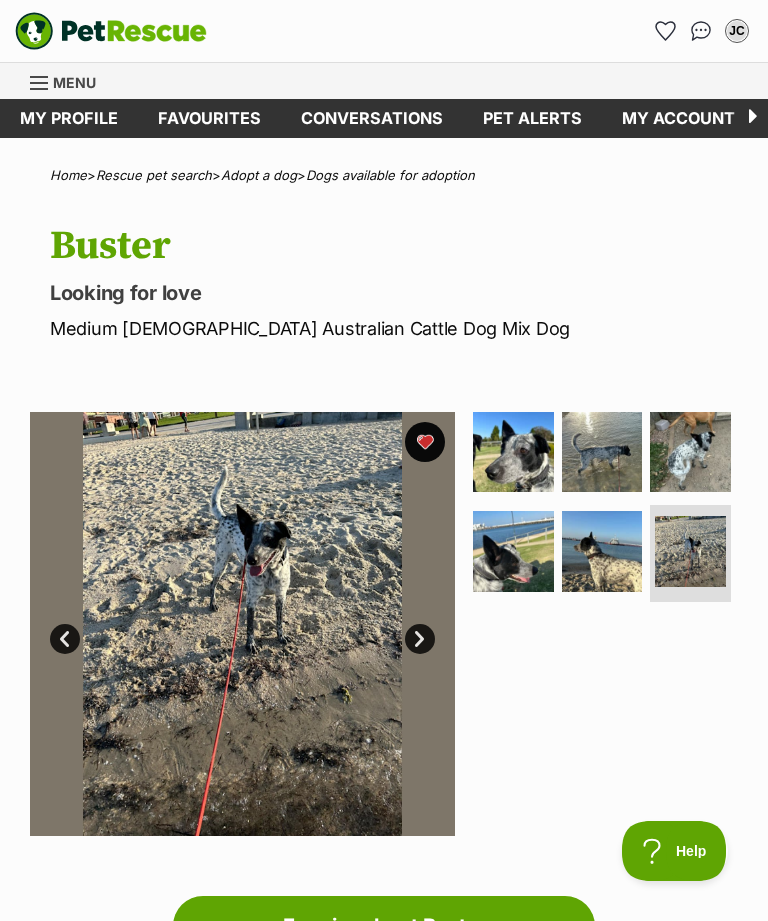 click at bounding box center (602, 551) 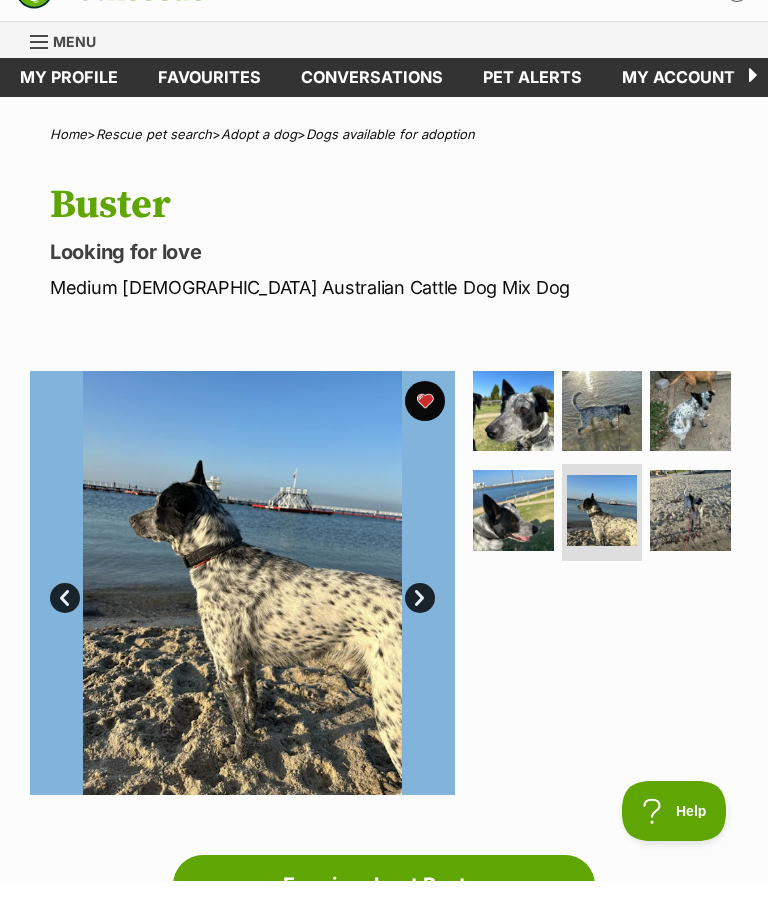 scroll, scrollTop: 44, scrollLeft: 0, axis: vertical 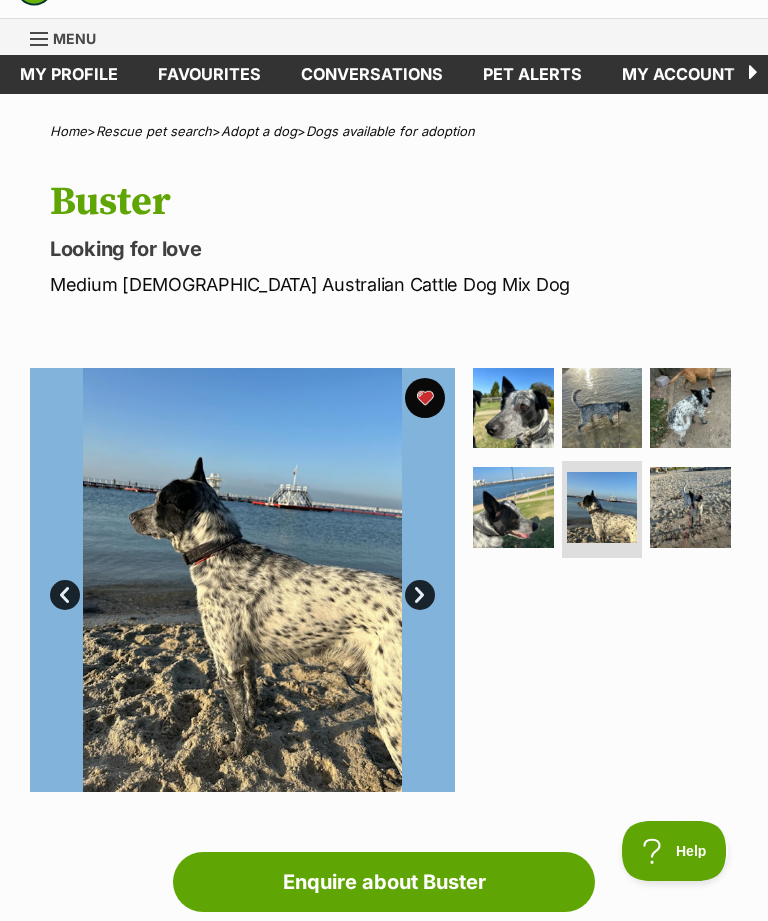 click at bounding box center [513, 507] 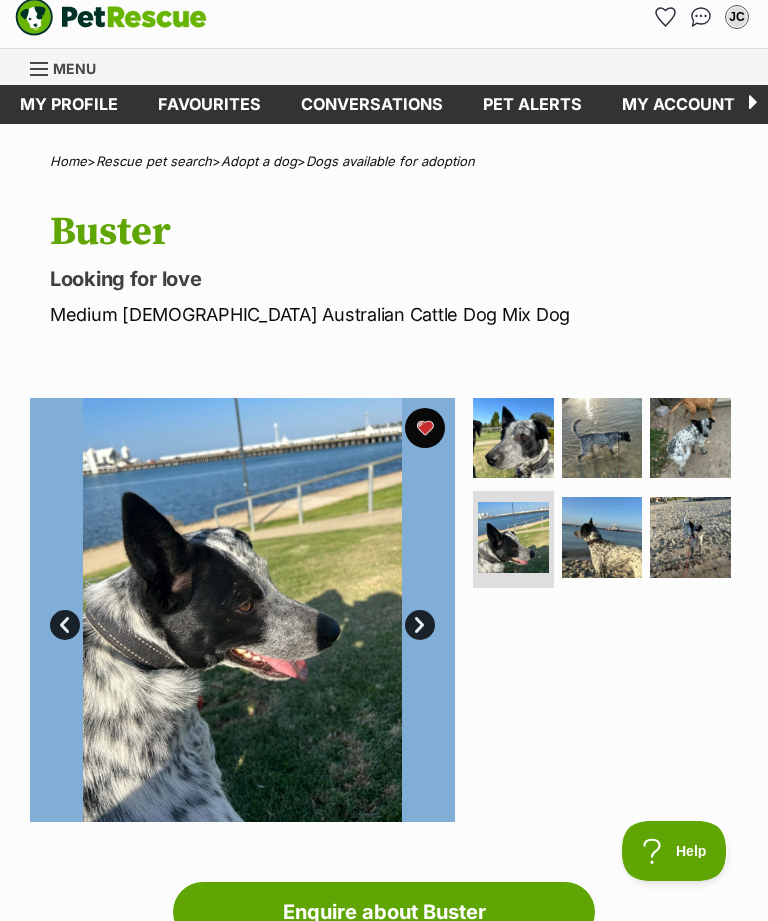 scroll, scrollTop: 0, scrollLeft: 0, axis: both 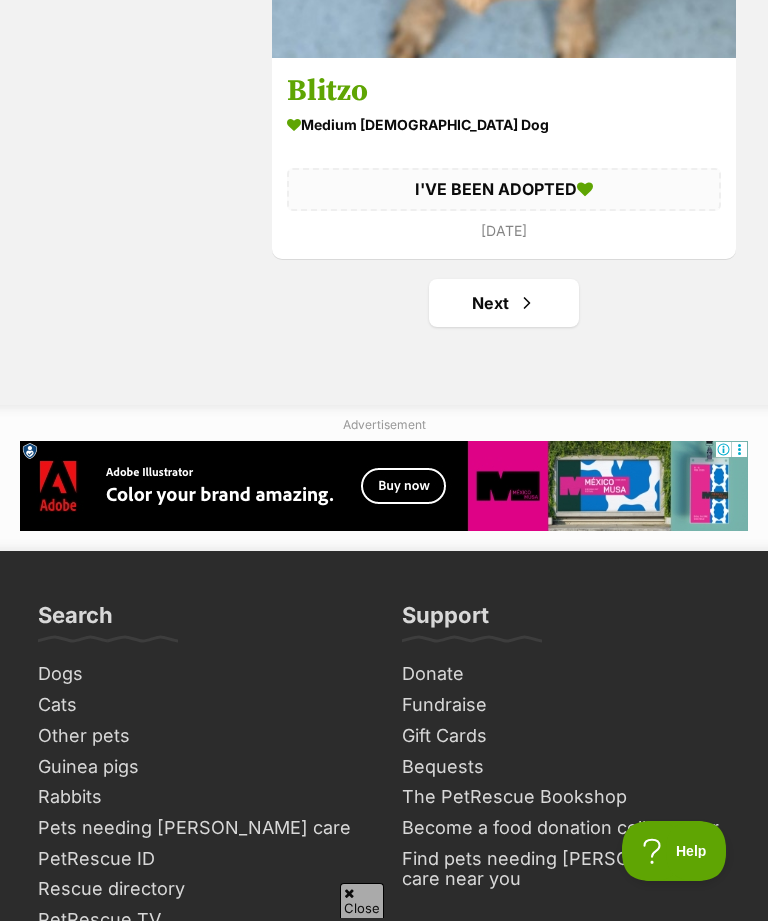click on "Next" at bounding box center (504, 303) 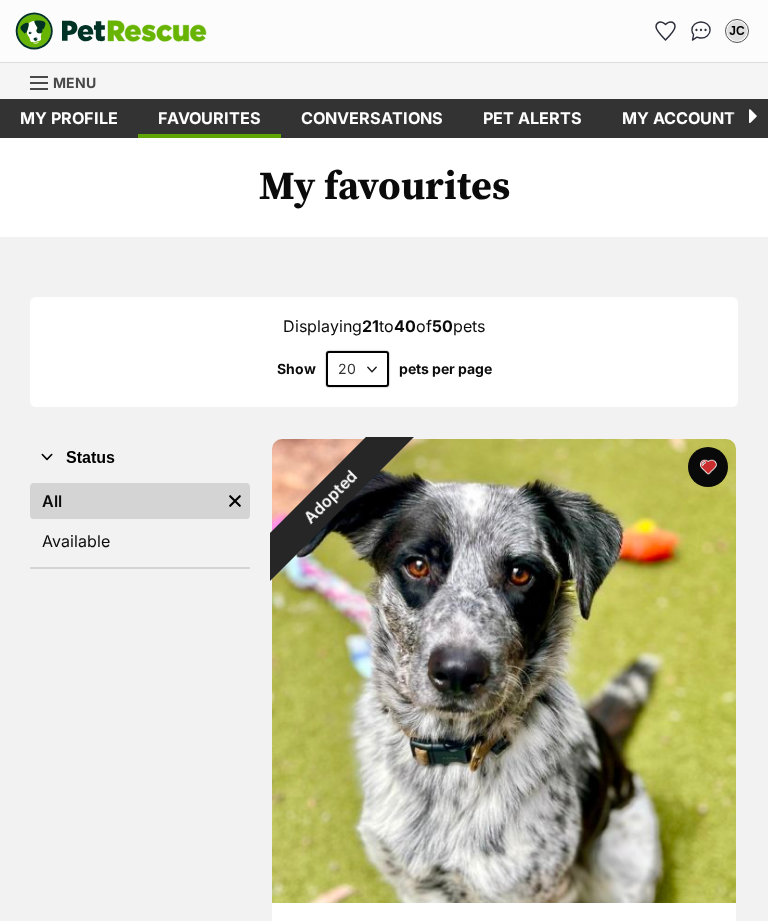 scroll, scrollTop: 516, scrollLeft: 0, axis: vertical 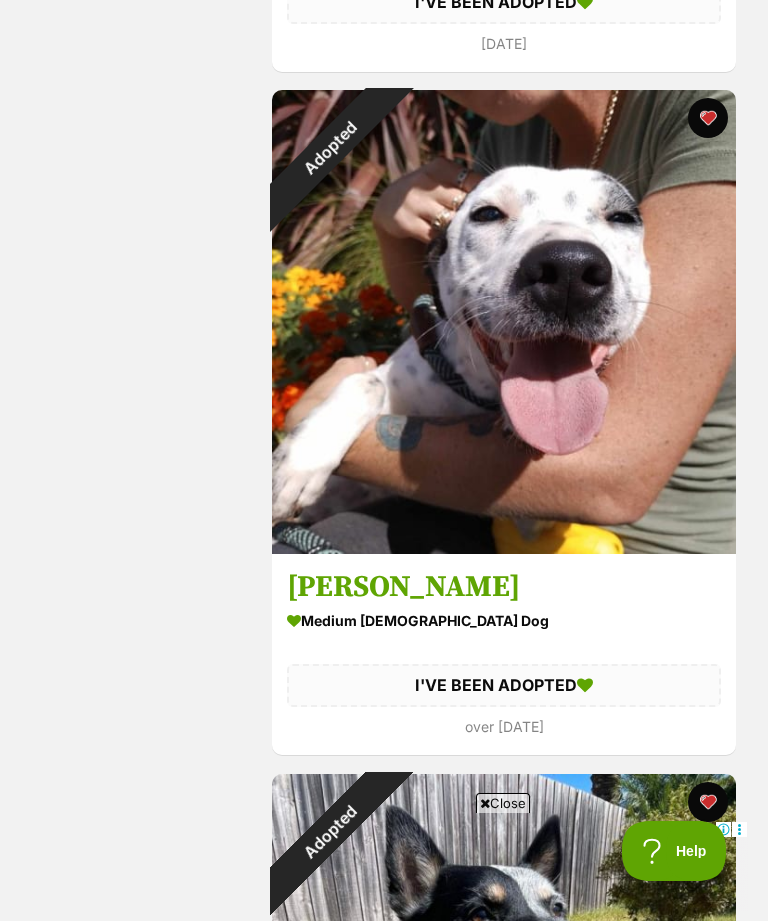 click on "Adopted" at bounding box center [330, 148] 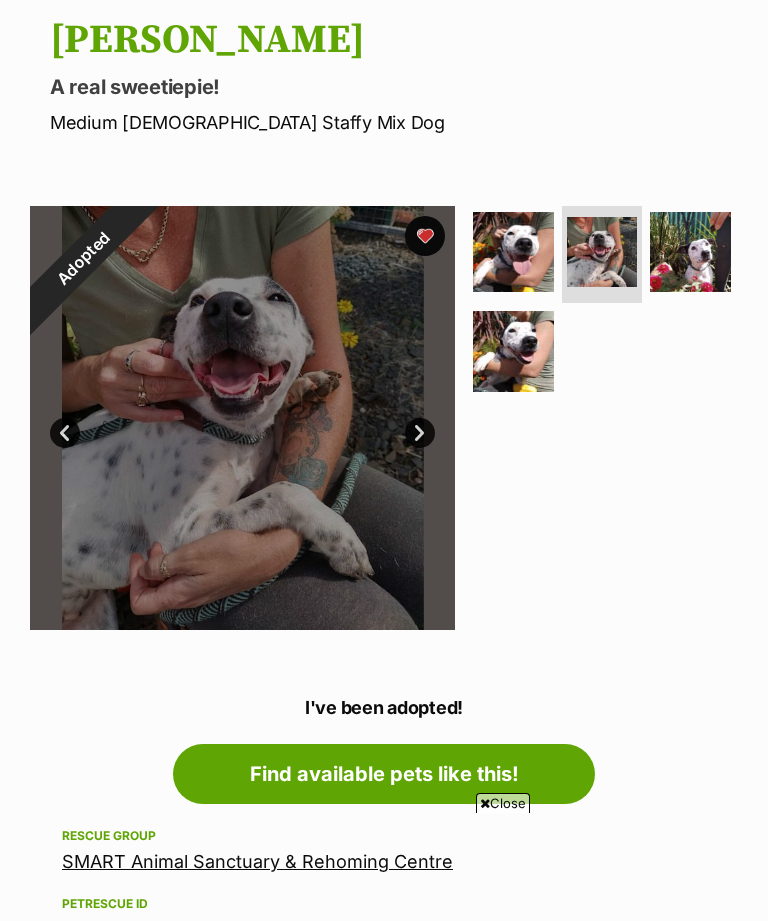 scroll, scrollTop: 206, scrollLeft: 0, axis: vertical 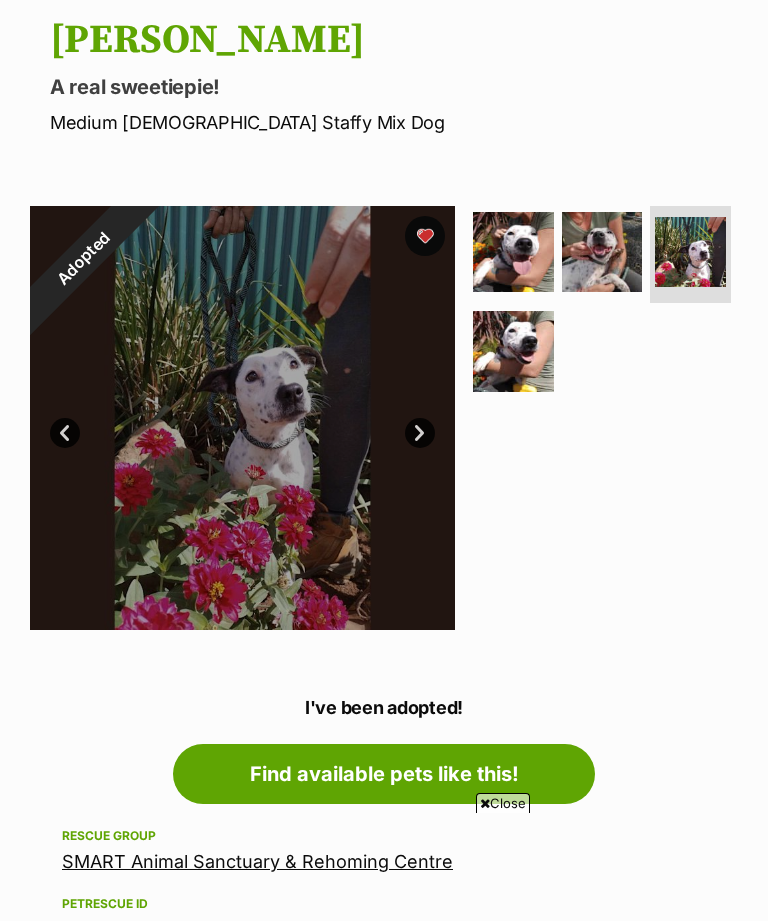 click at bounding box center [513, 351] 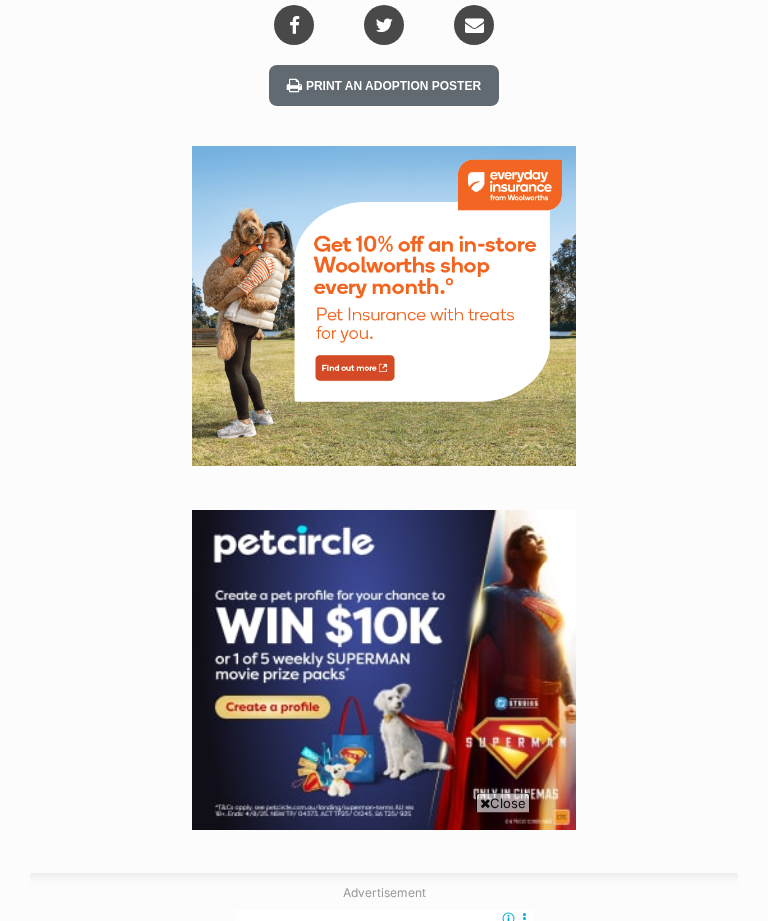 scroll, scrollTop: 2503, scrollLeft: 0, axis: vertical 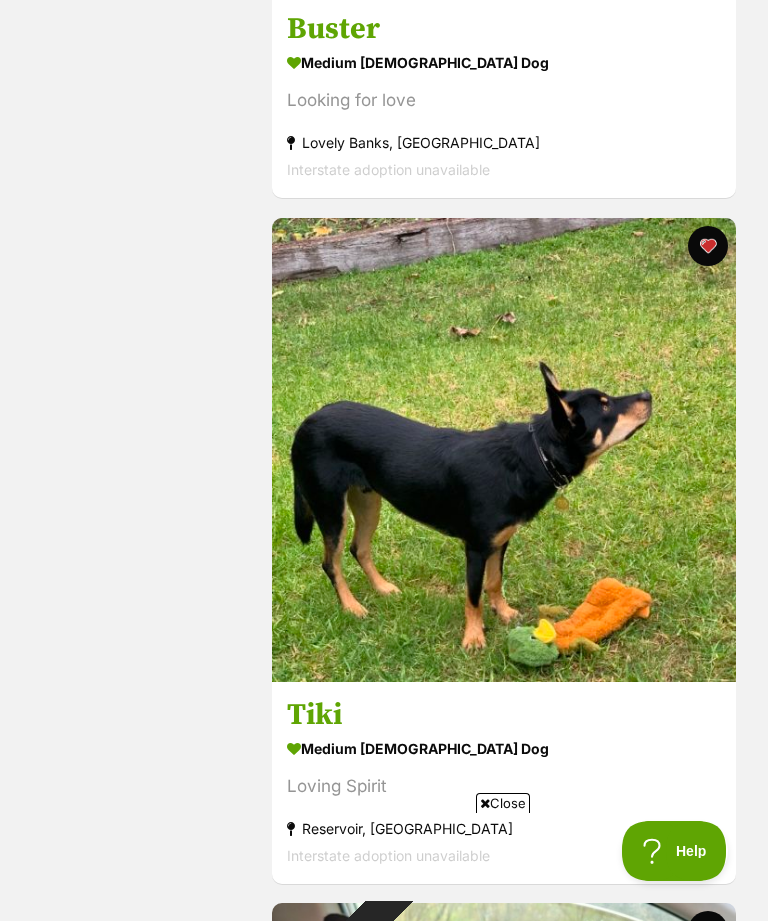 click at bounding box center (504, 450) 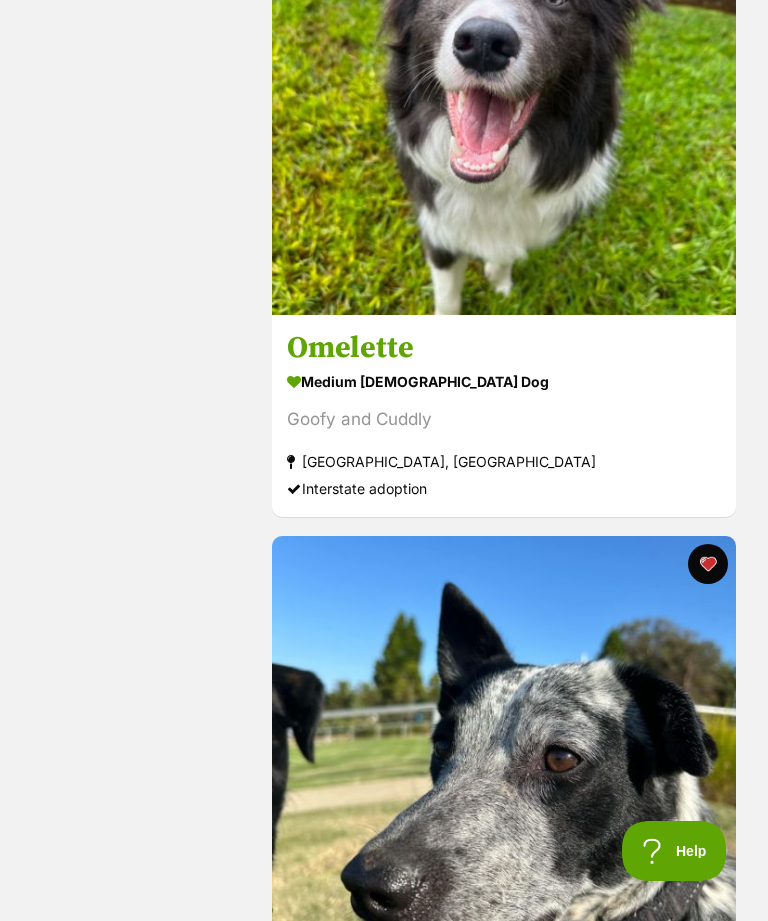 scroll, scrollTop: 0, scrollLeft: 0, axis: both 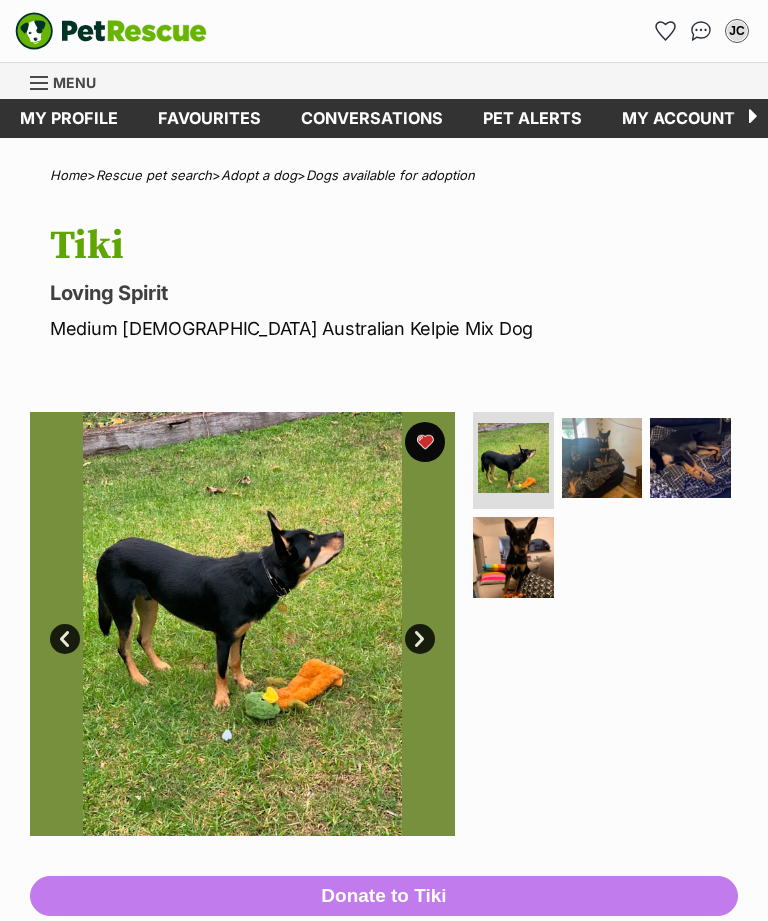 click at bounding box center [602, 458] 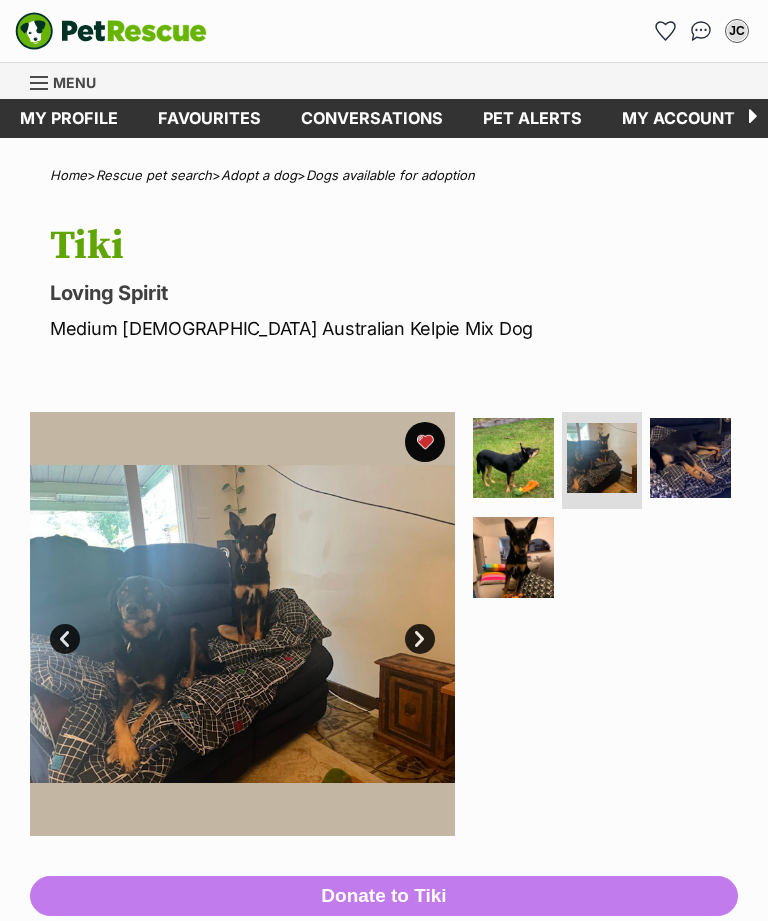 scroll, scrollTop: 0, scrollLeft: 0, axis: both 